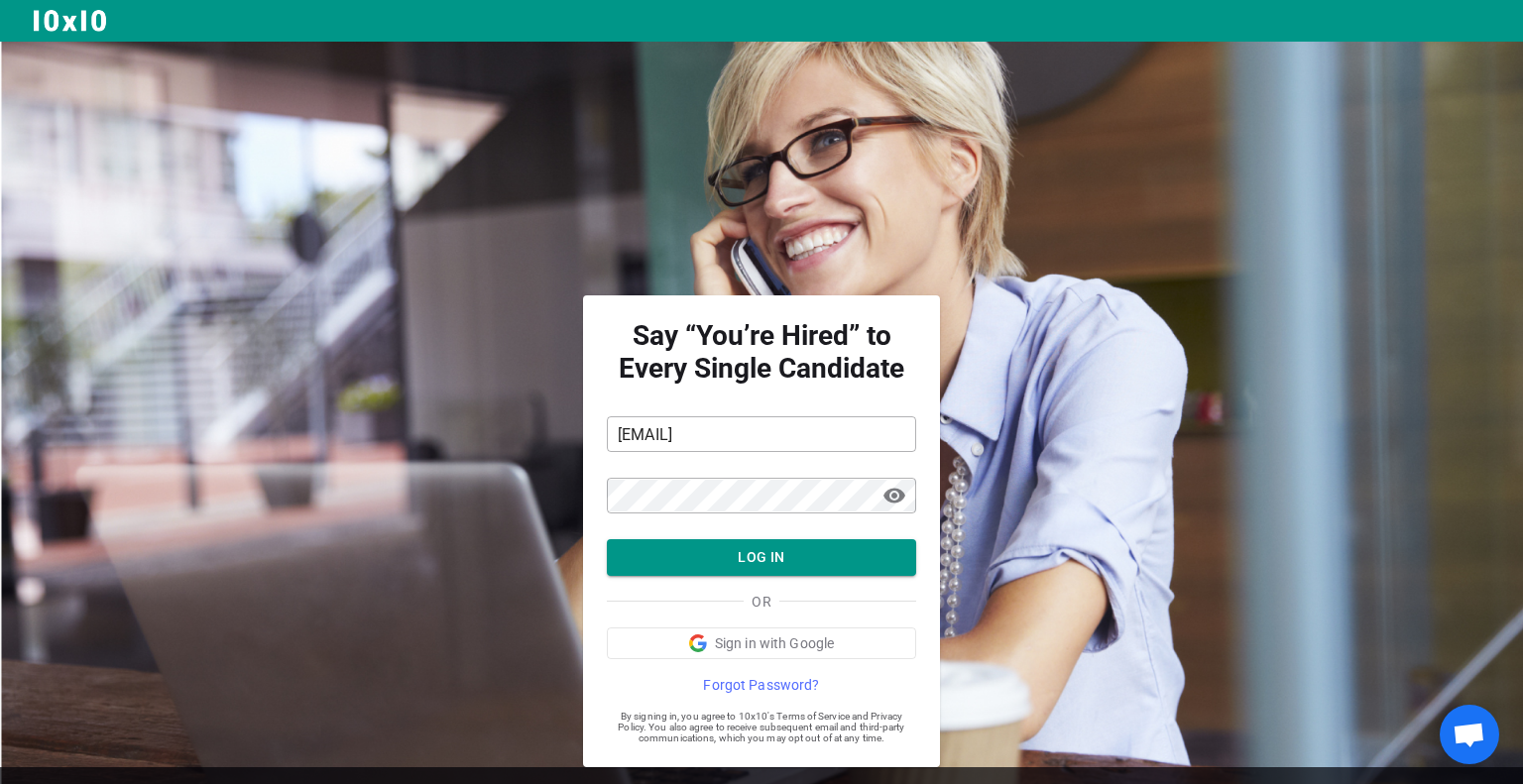 scroll, scrollTop: 44, scrollLeft: 0, axis: vertical 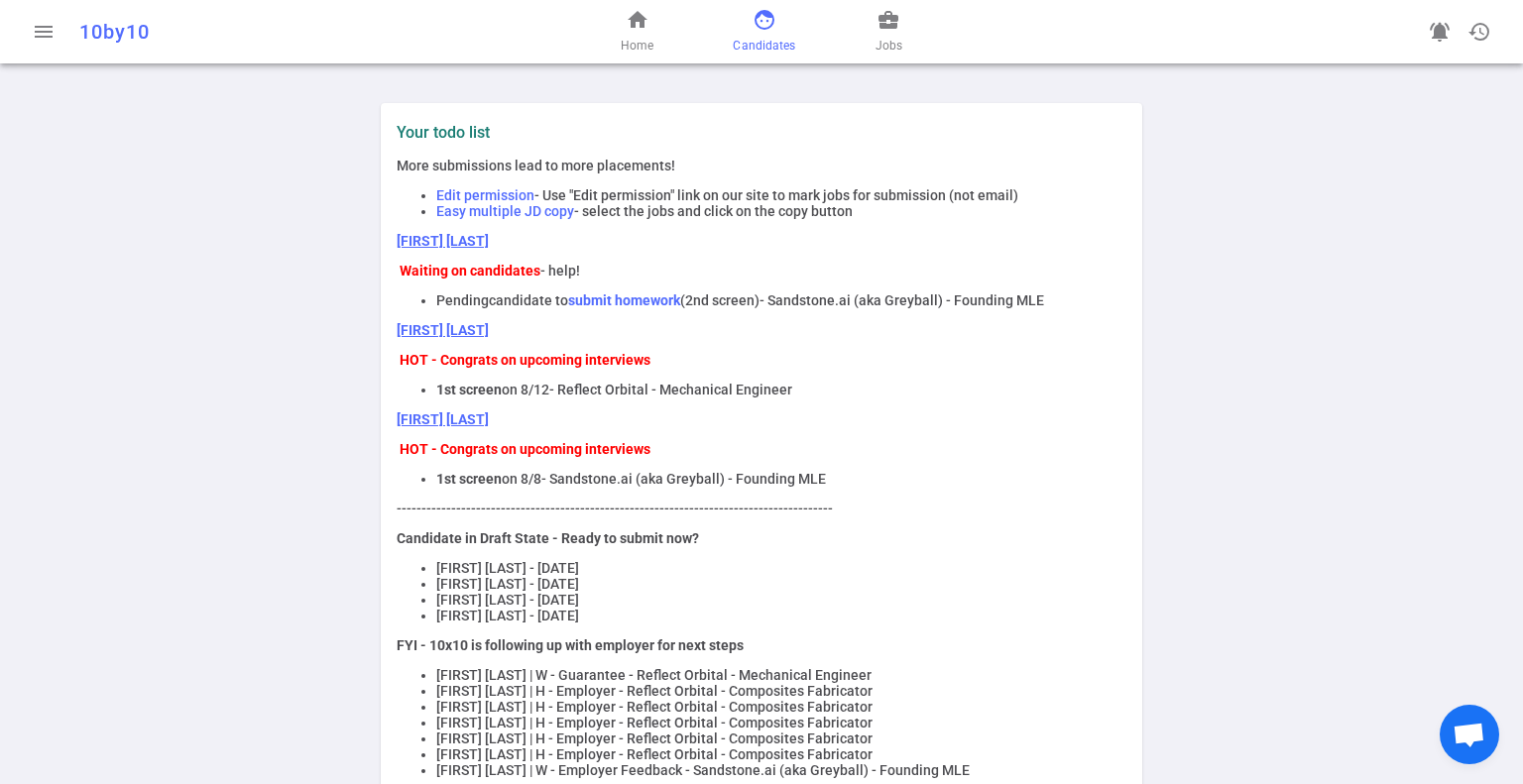 click on "face Candidates" at bounding box center [763, 32] 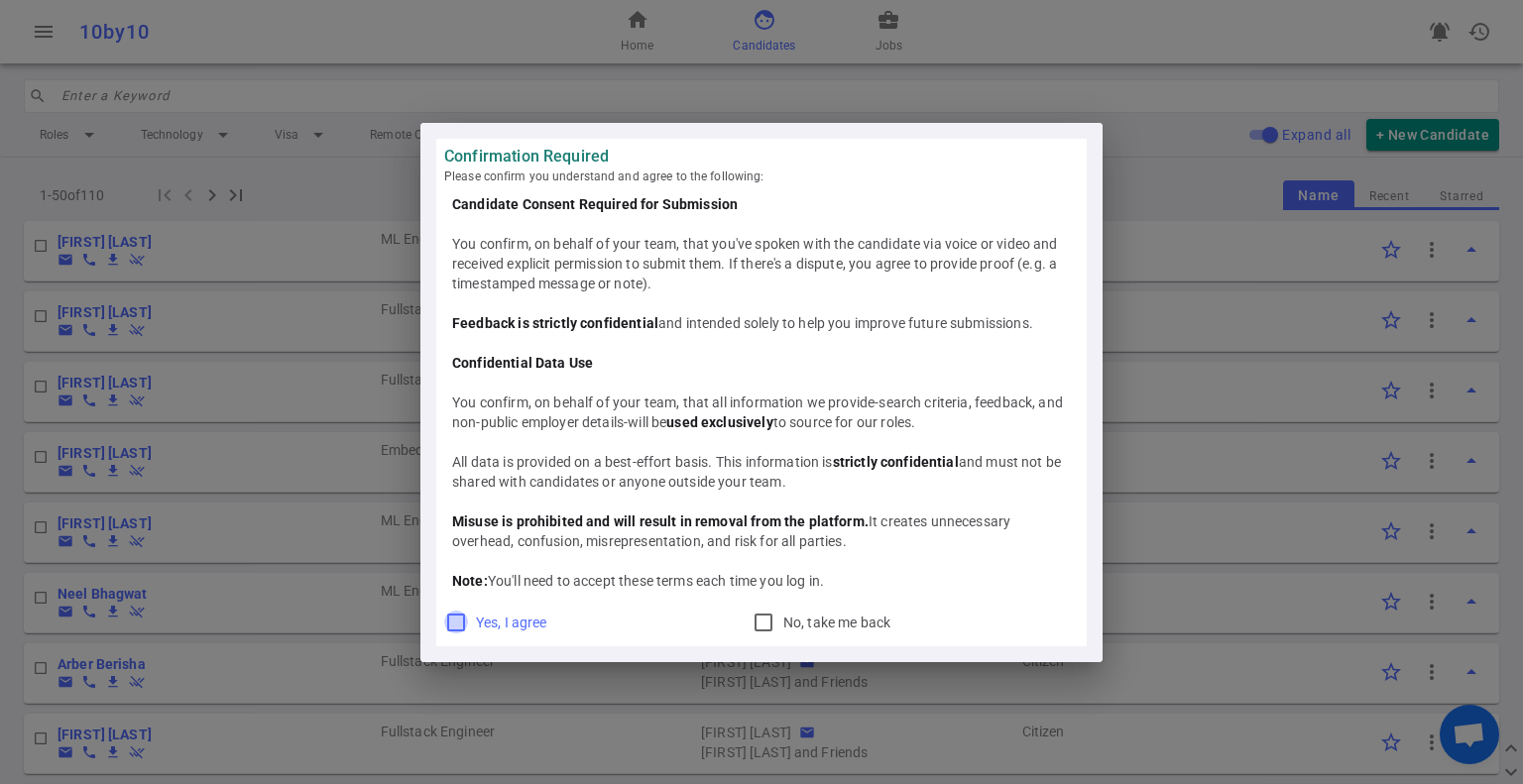 click on "Yes, I agree" at bounding box center [456, 622] 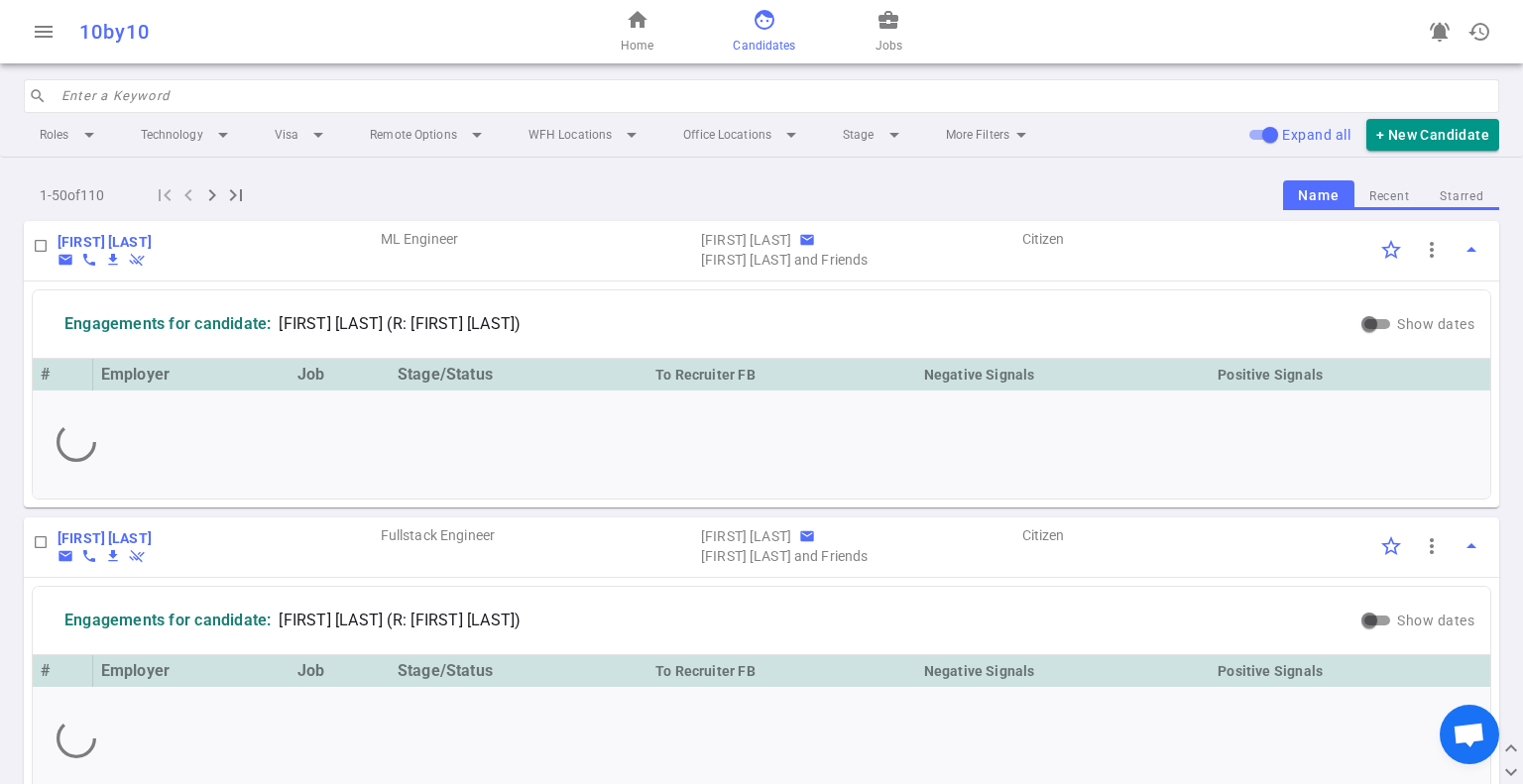 click at bounding box center [774, 96] 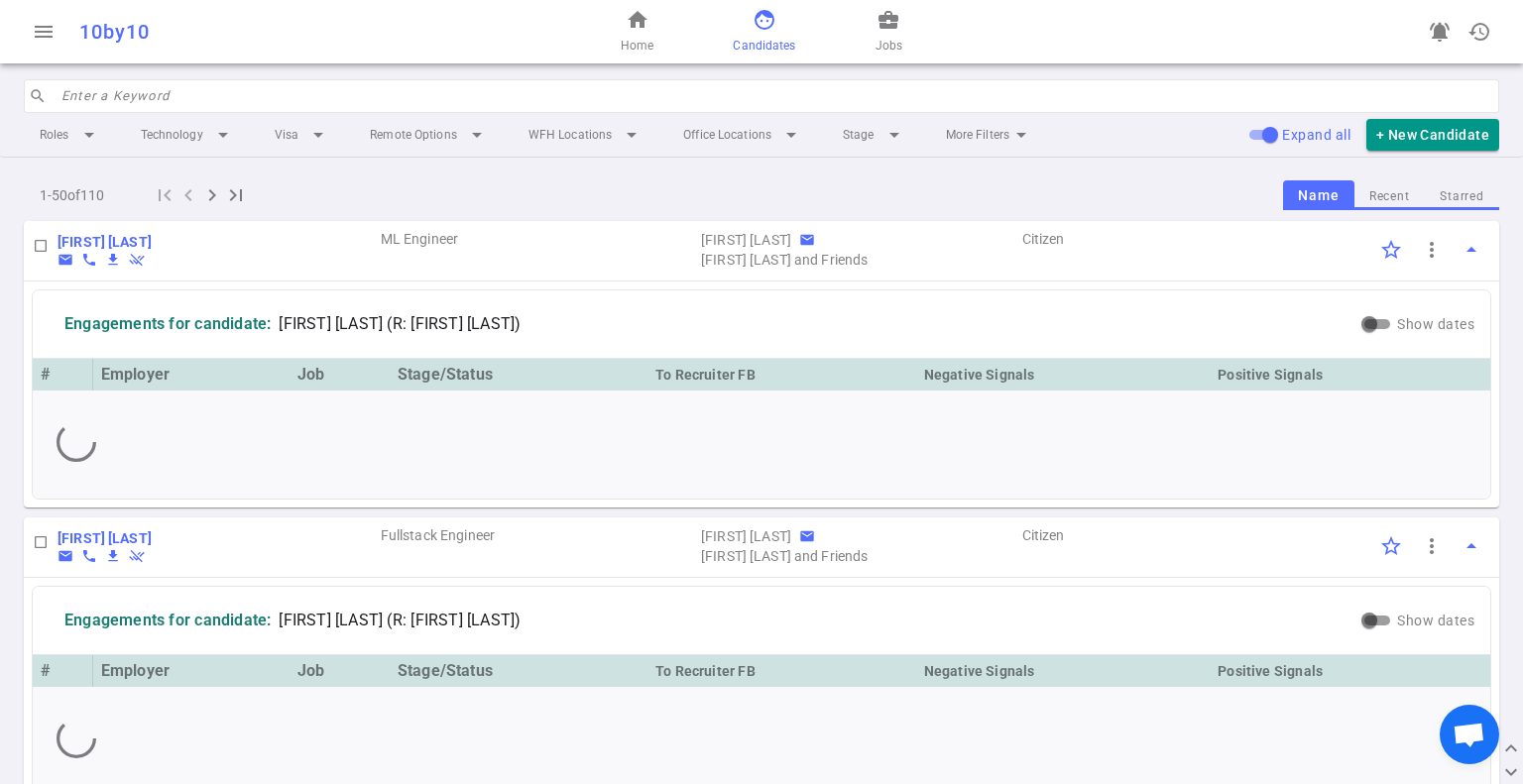 paste on "Vivek Maskara" 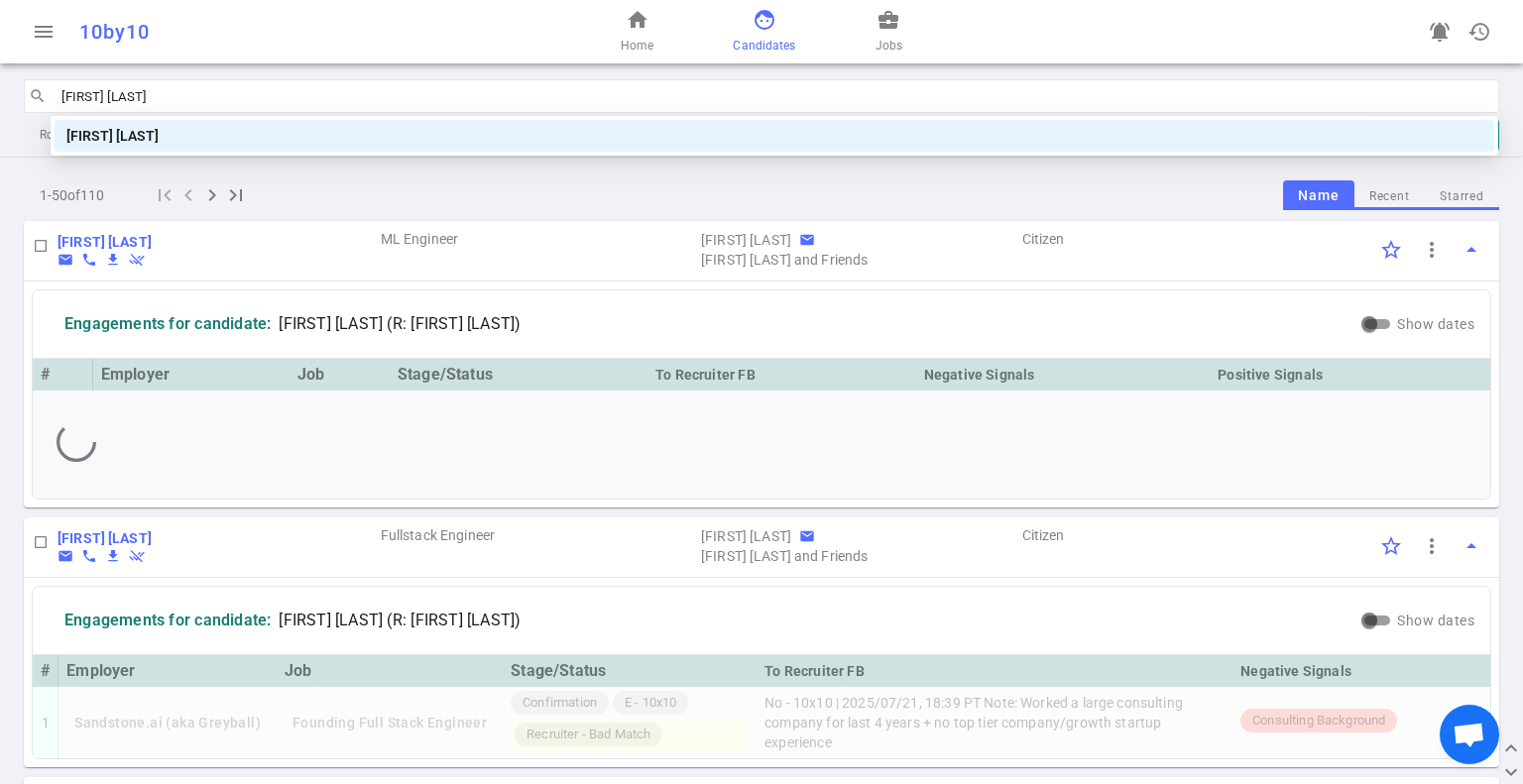 click on "Vivek Maskara" at bounding box center (774, 136) 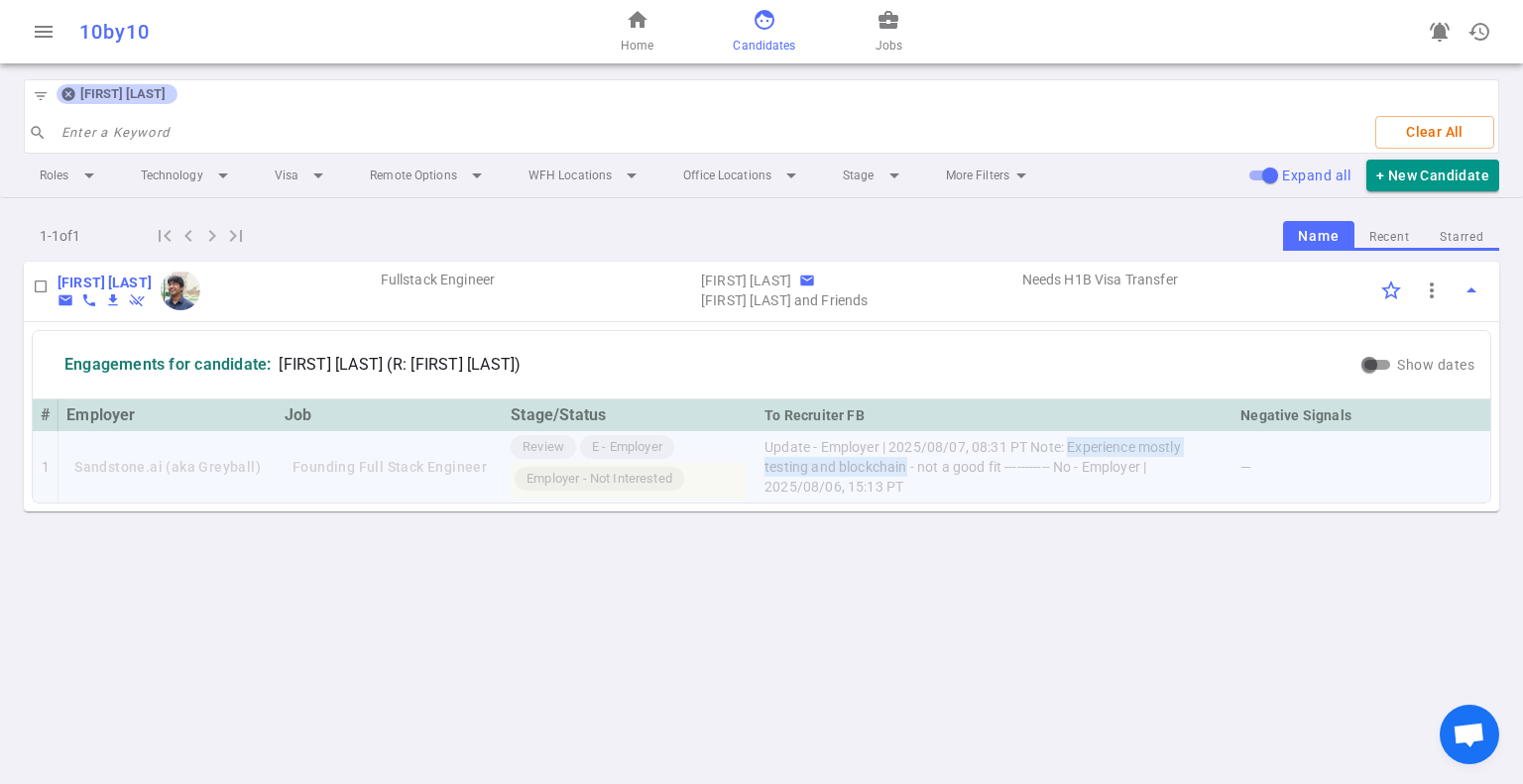 drag, startPoint x: 1060, startPoint y: 443, endPoint x: 900, endPoint y: 467, distance: 161.78999 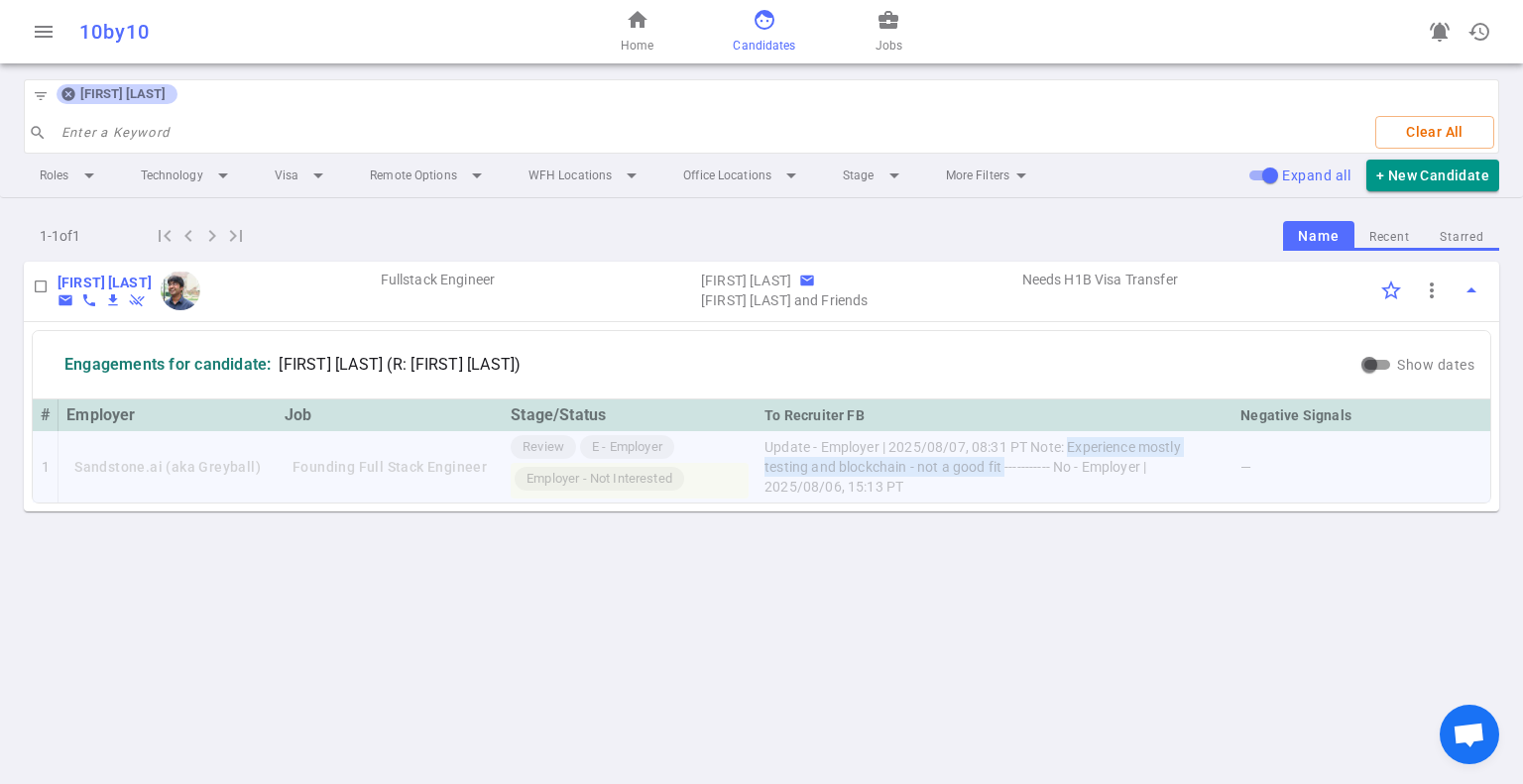 drag, startPoint x: 1062, startPoint y: 443, endPoint x: 998, endPoint y: 466, distance: 68.007353 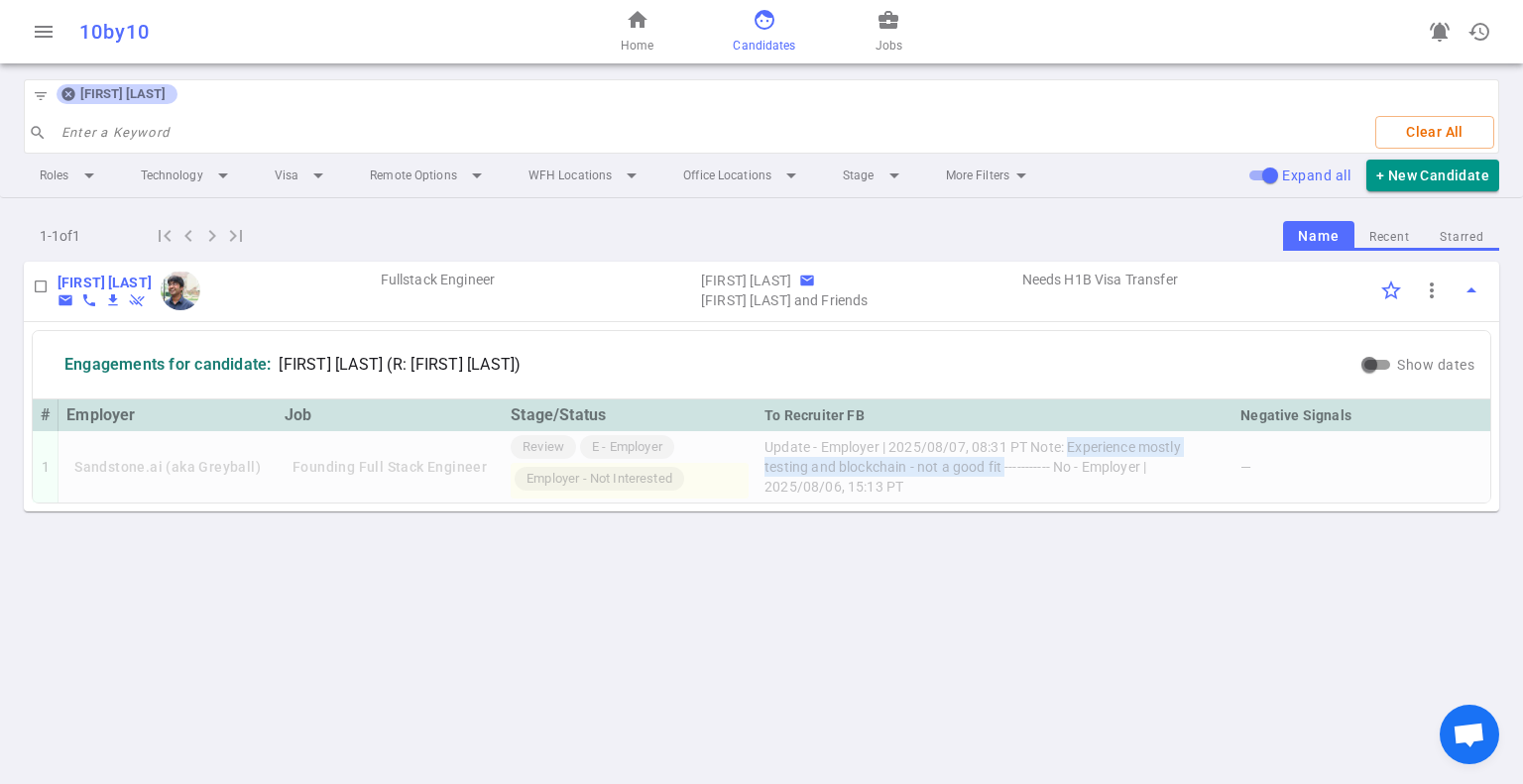 click 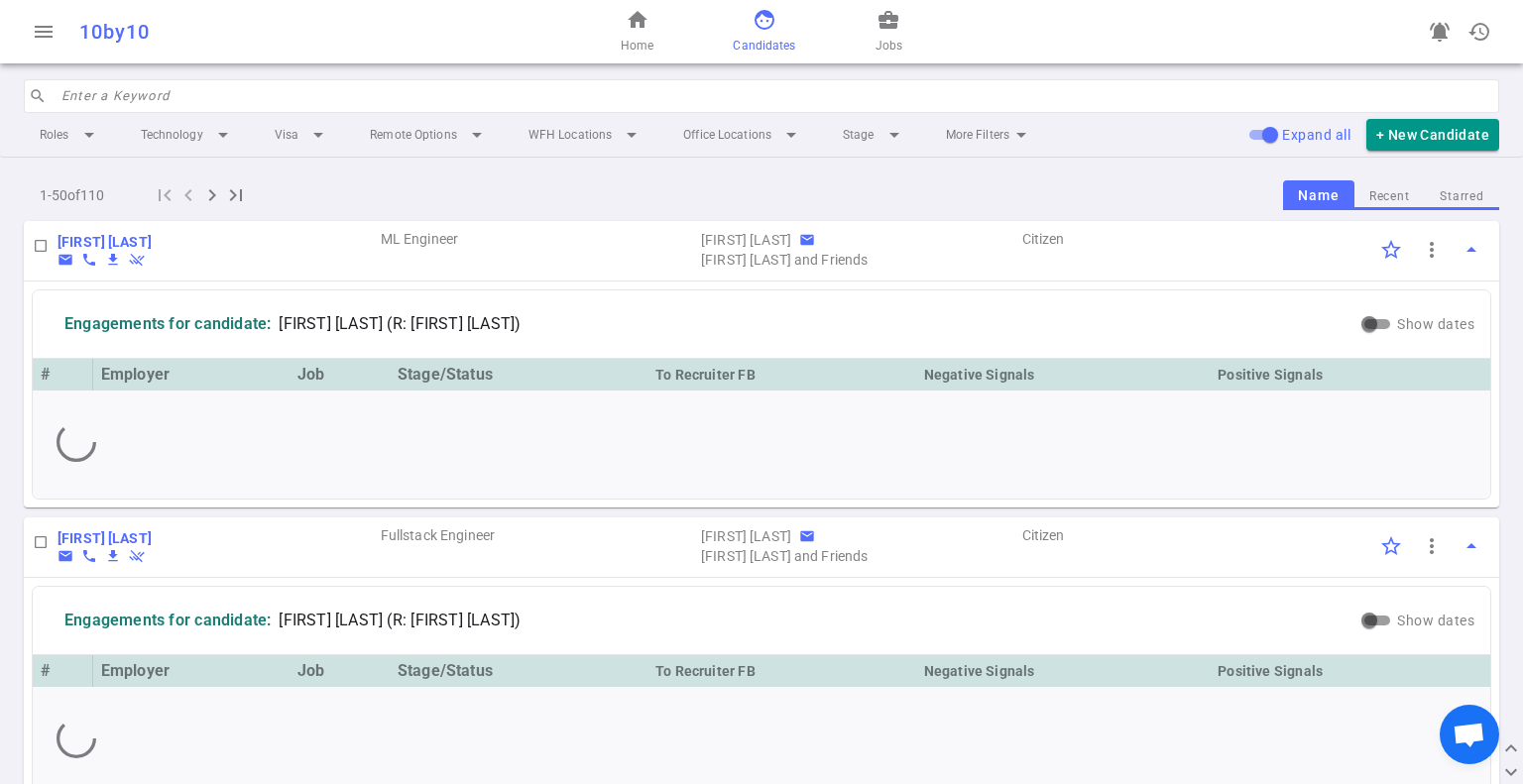 click at bounding box center (774, 96) 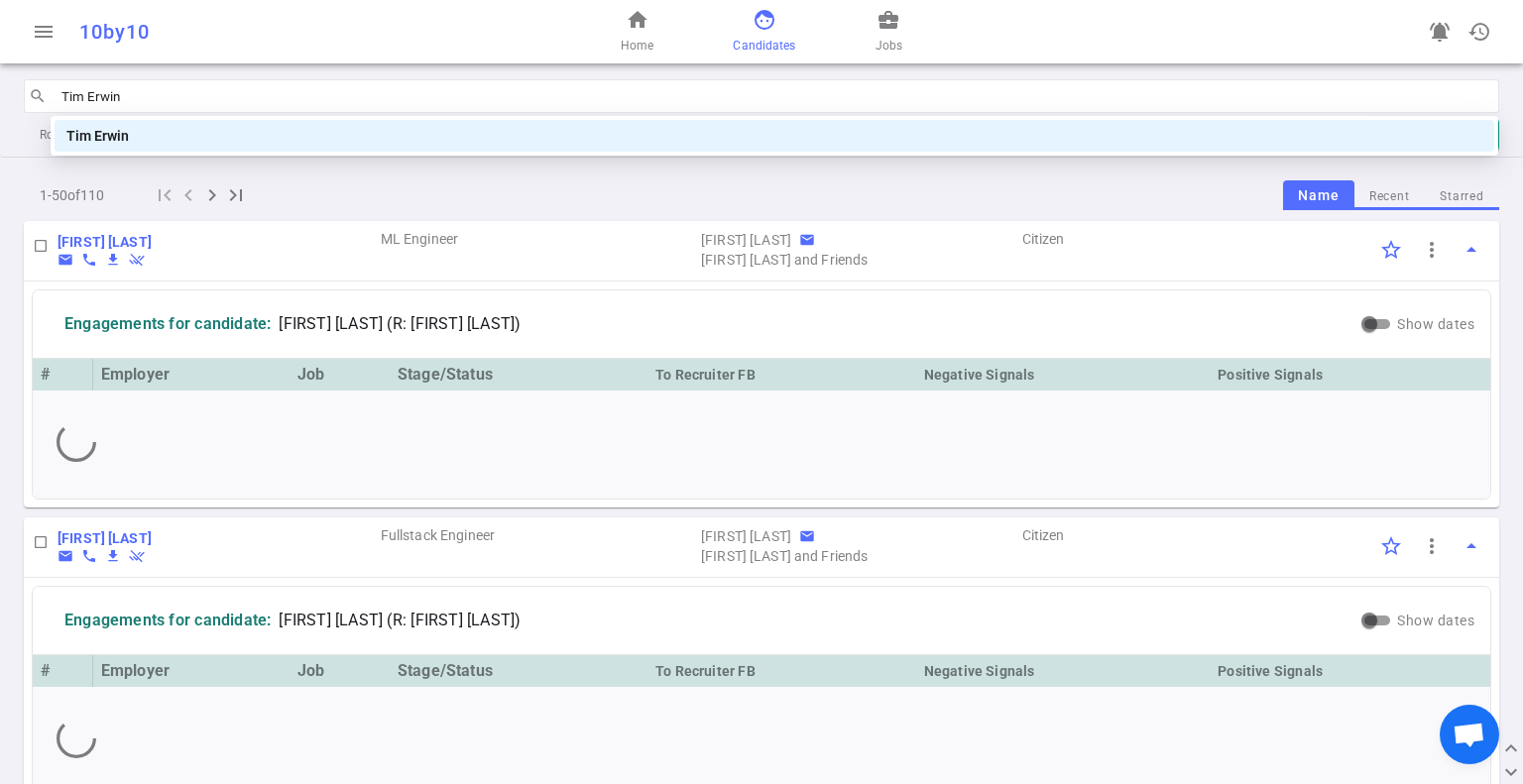 click on "Tim Erwin" at bounding box center (774, 136) 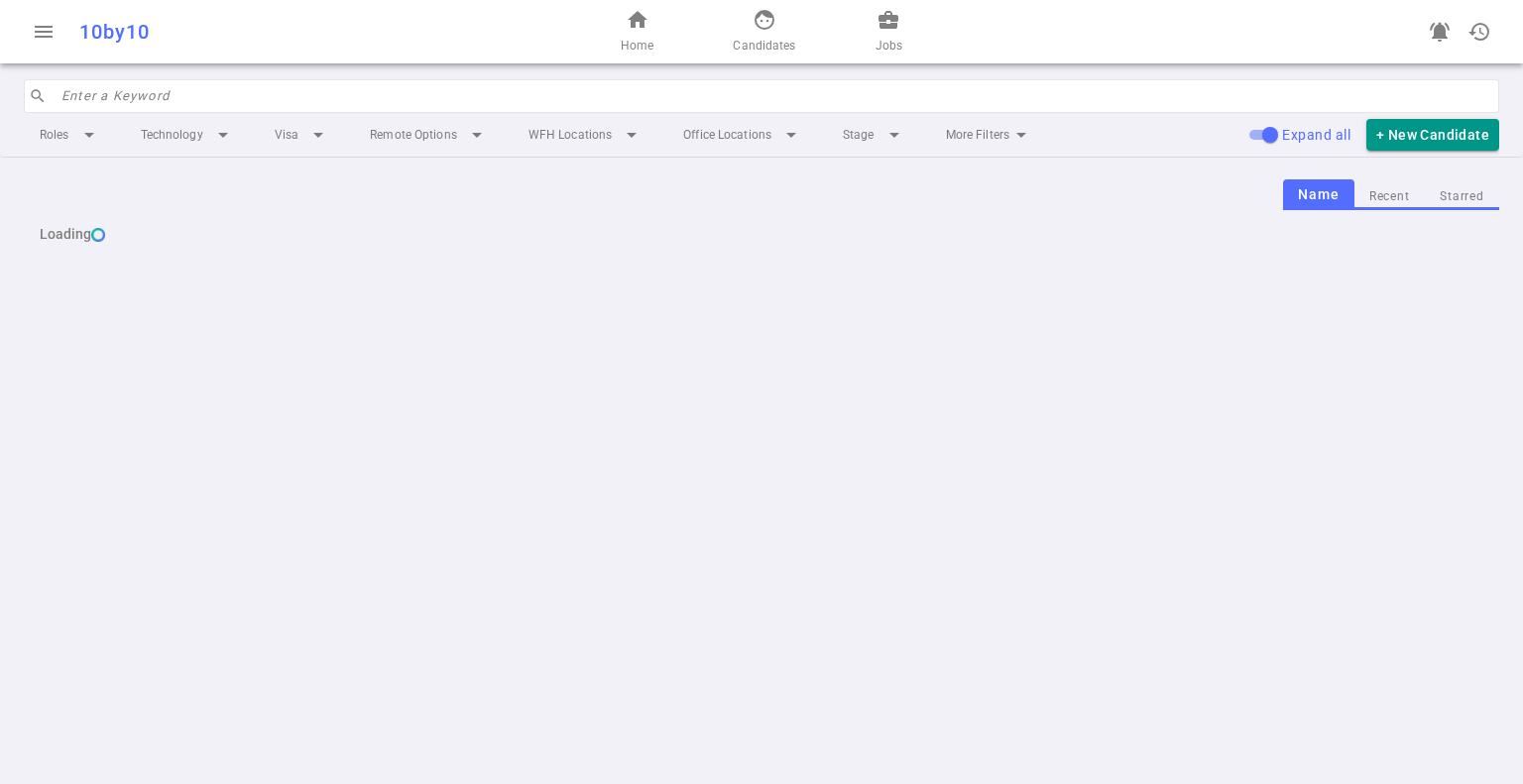 scroll, scrollTop: 0, scrollLeft: 0, axis: both 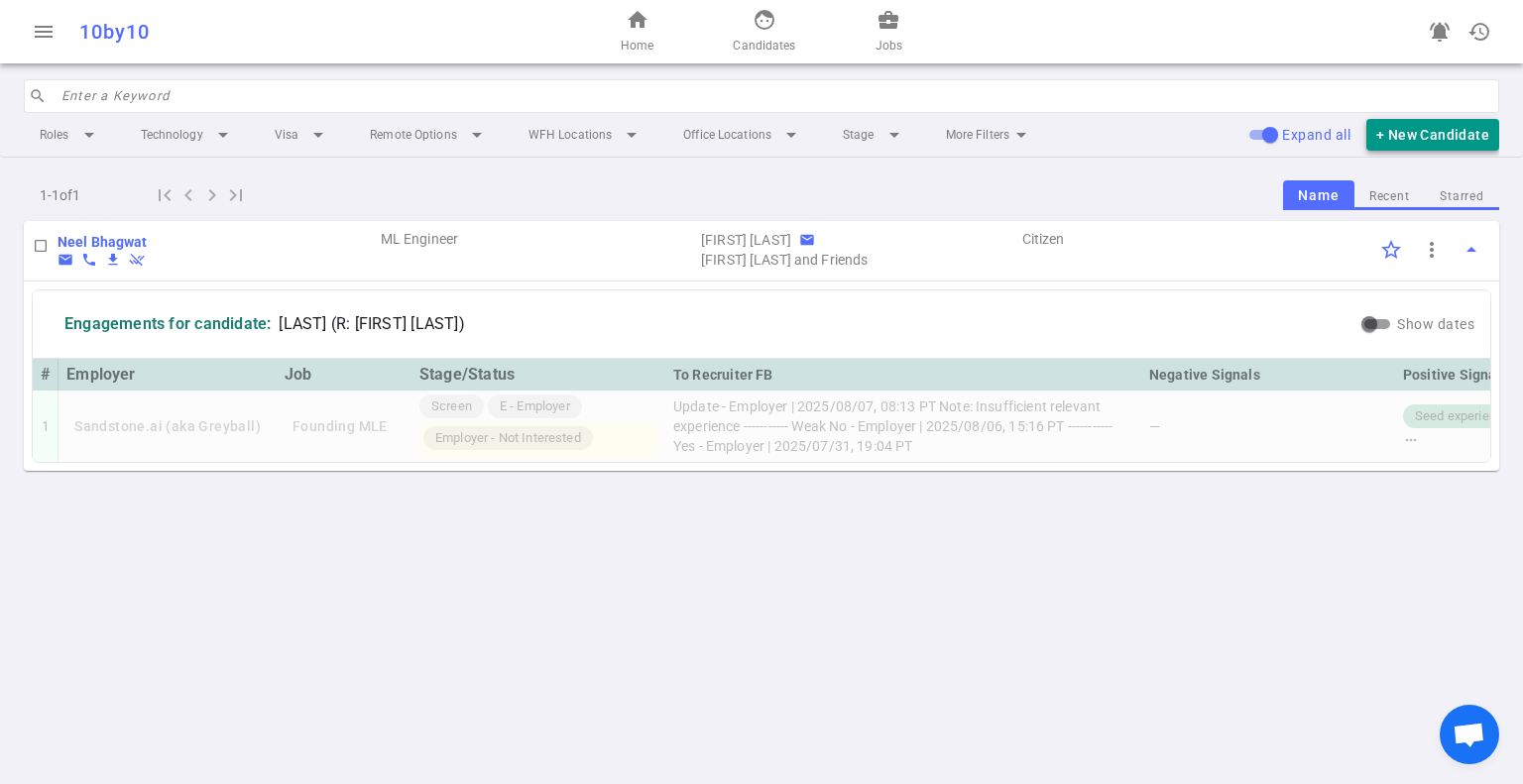 click on "+ New Candidate" at bounding box center [1433, 135] 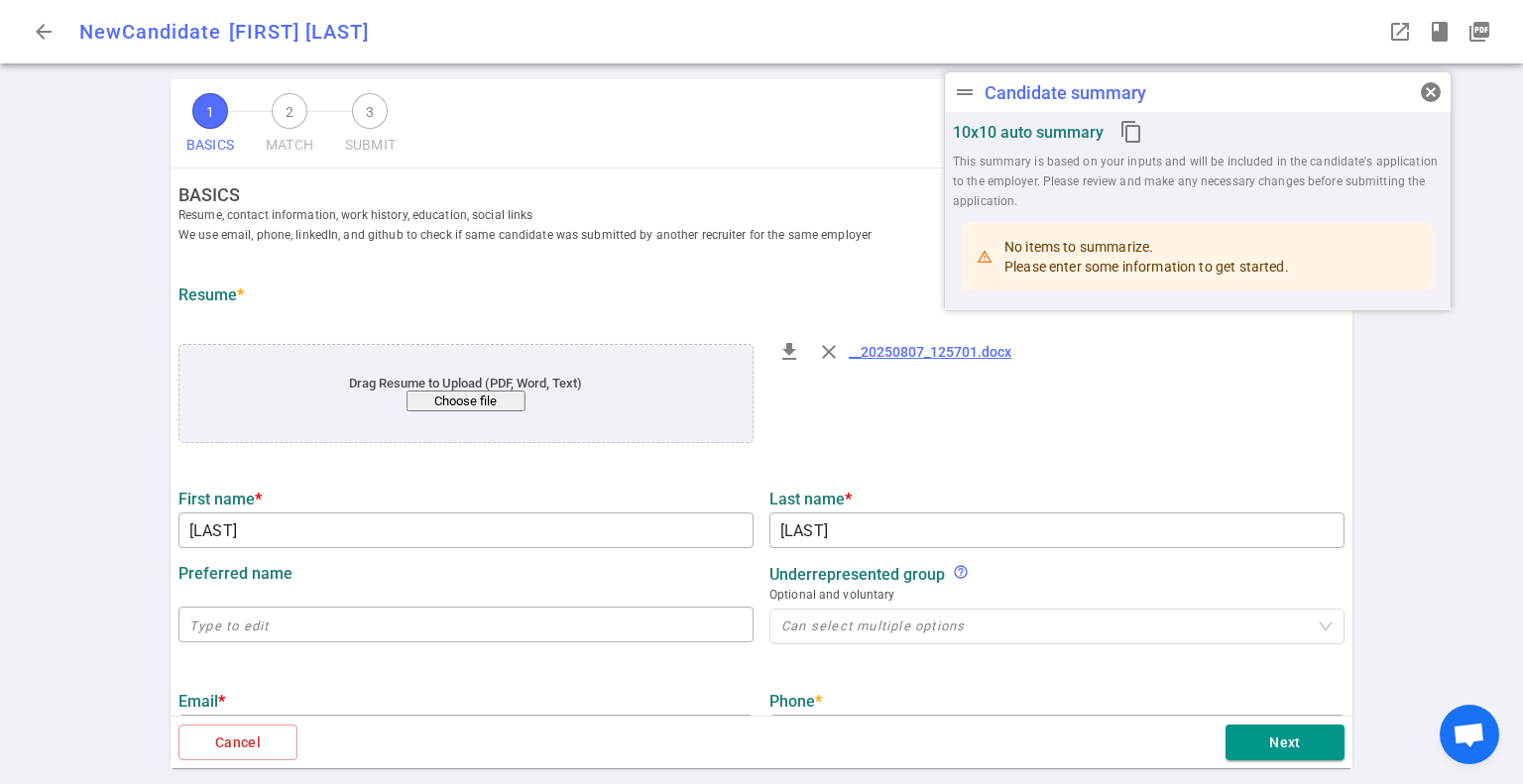 type on "Ming" 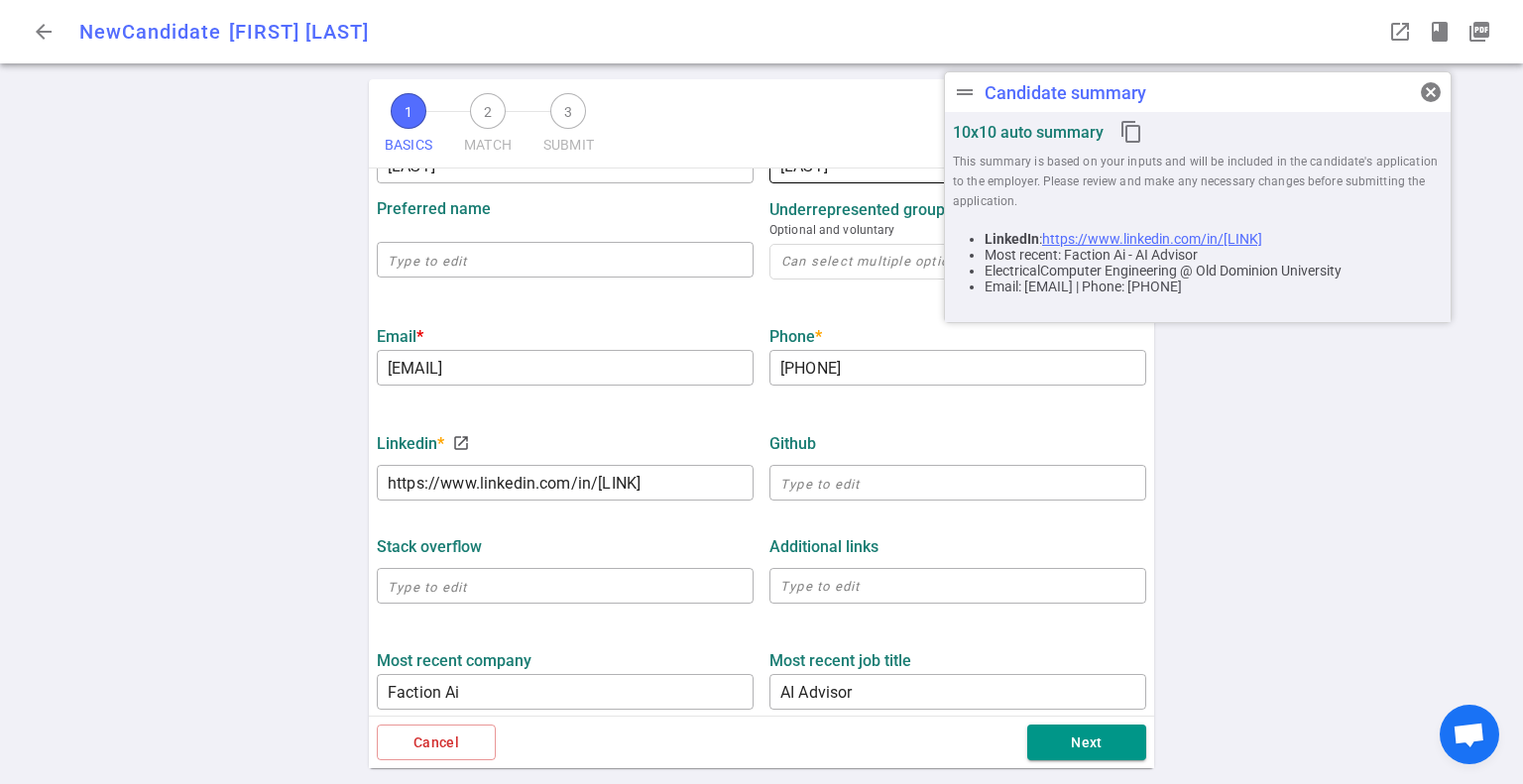 scroll, scrollTop: 396, scrollLeft: 0, axis: vertical 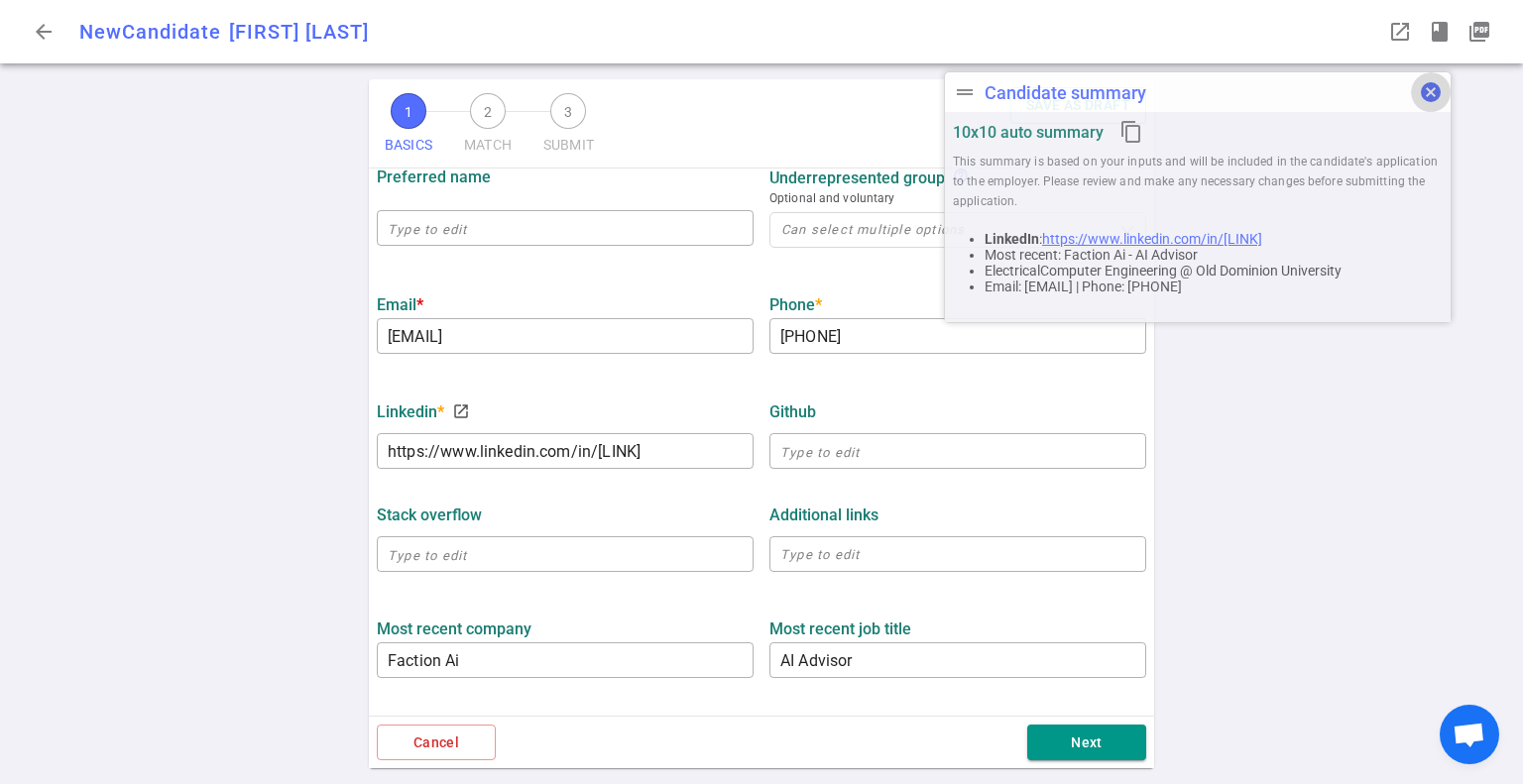 drag, startPoint x: 1428, startPoint y: 96, endPoint x: 1417, endPoint y: 101, distance: 12.083046 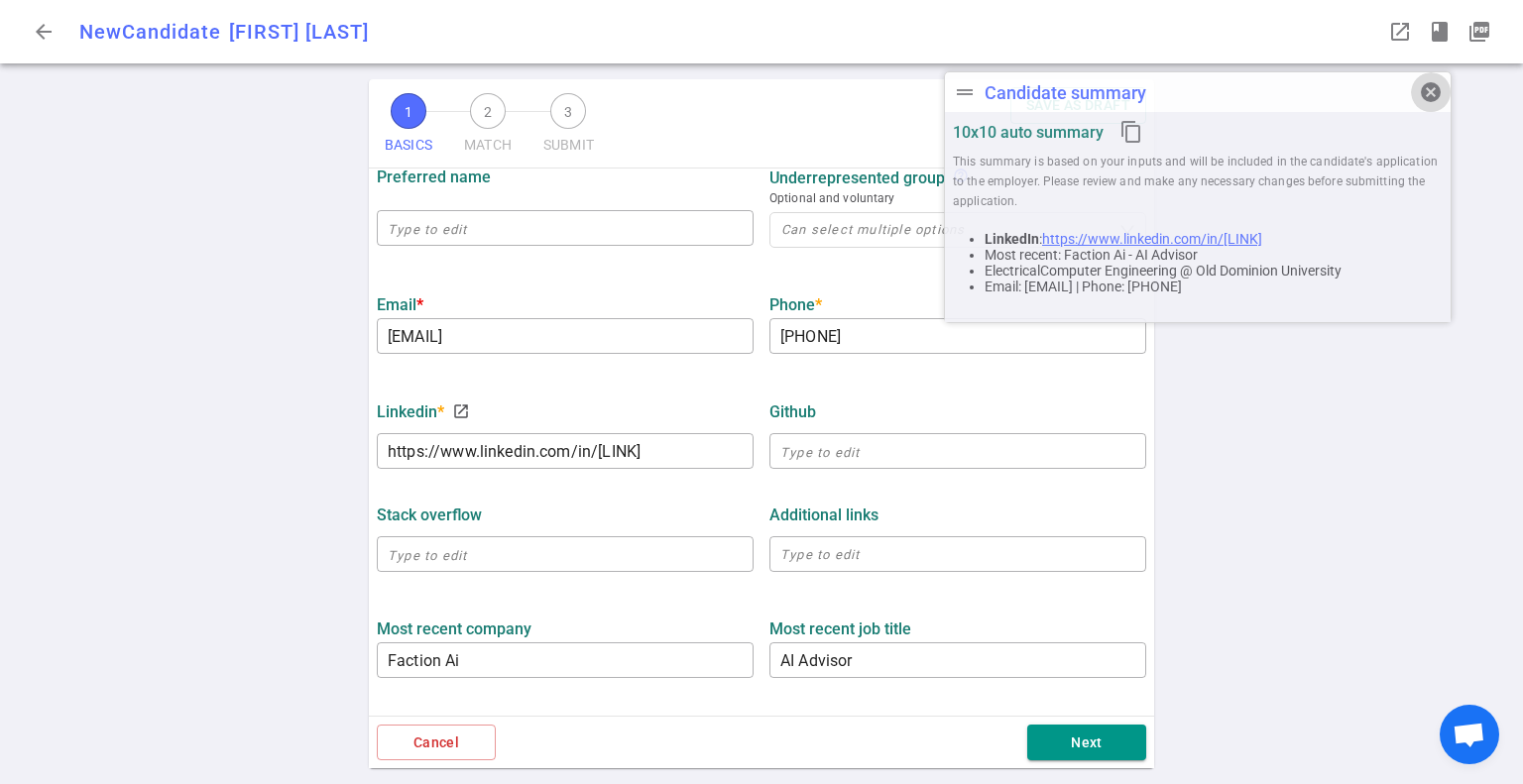 click on "cancel" at bounding box center [1431, 92] 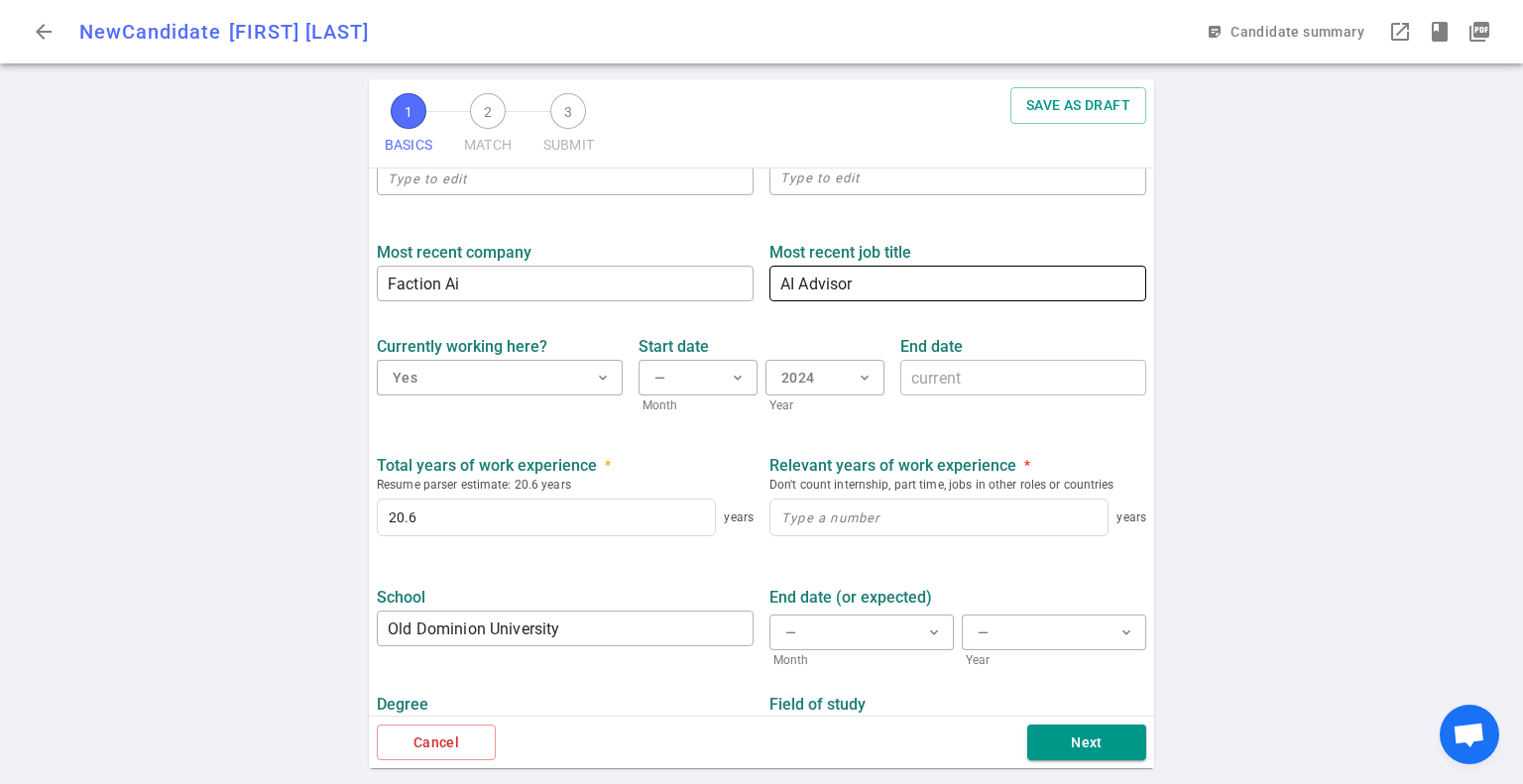 scroll, scrollTop: 832, scrollLeft: 0, axis: vertical 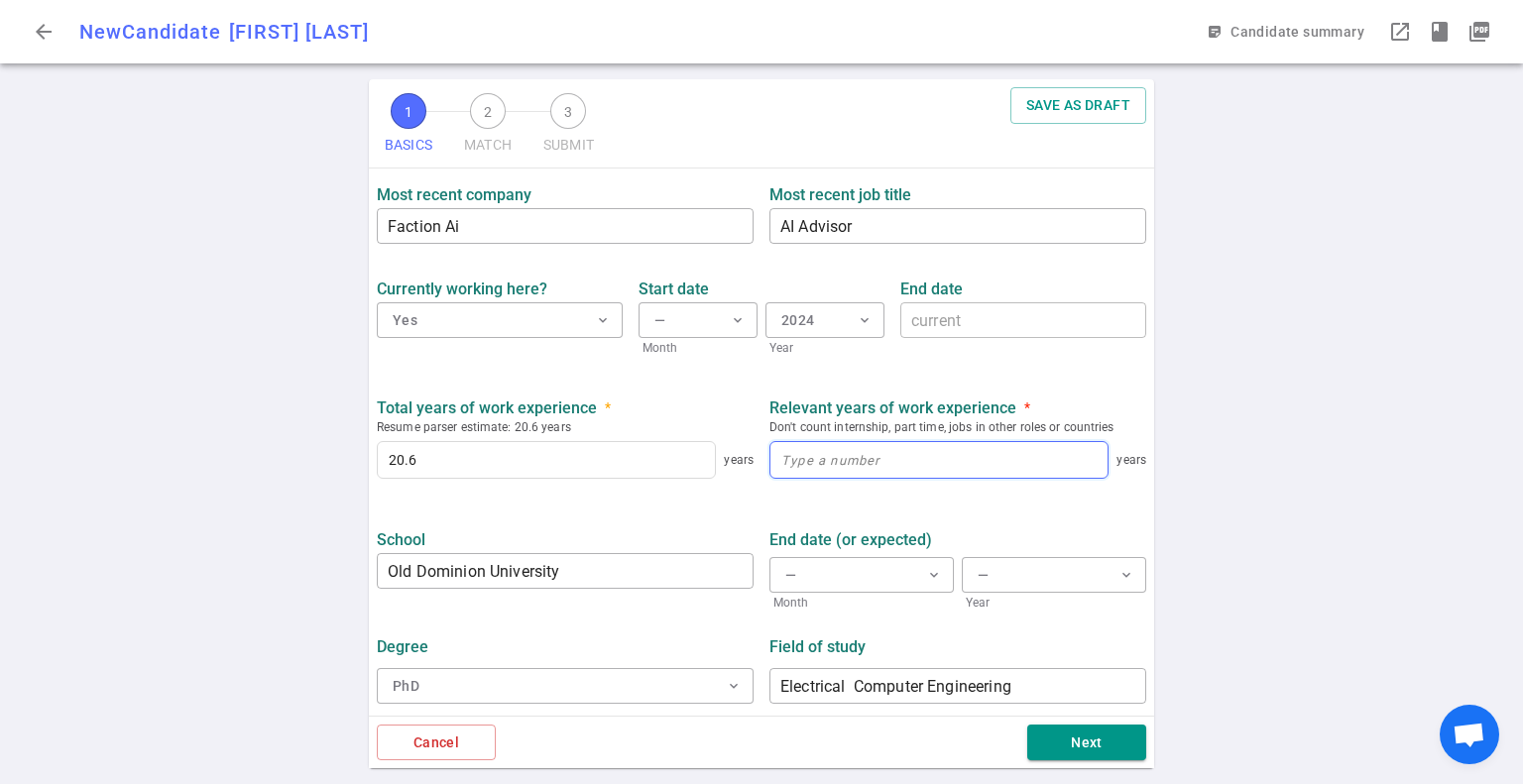 click at bounding box center (939, 460) 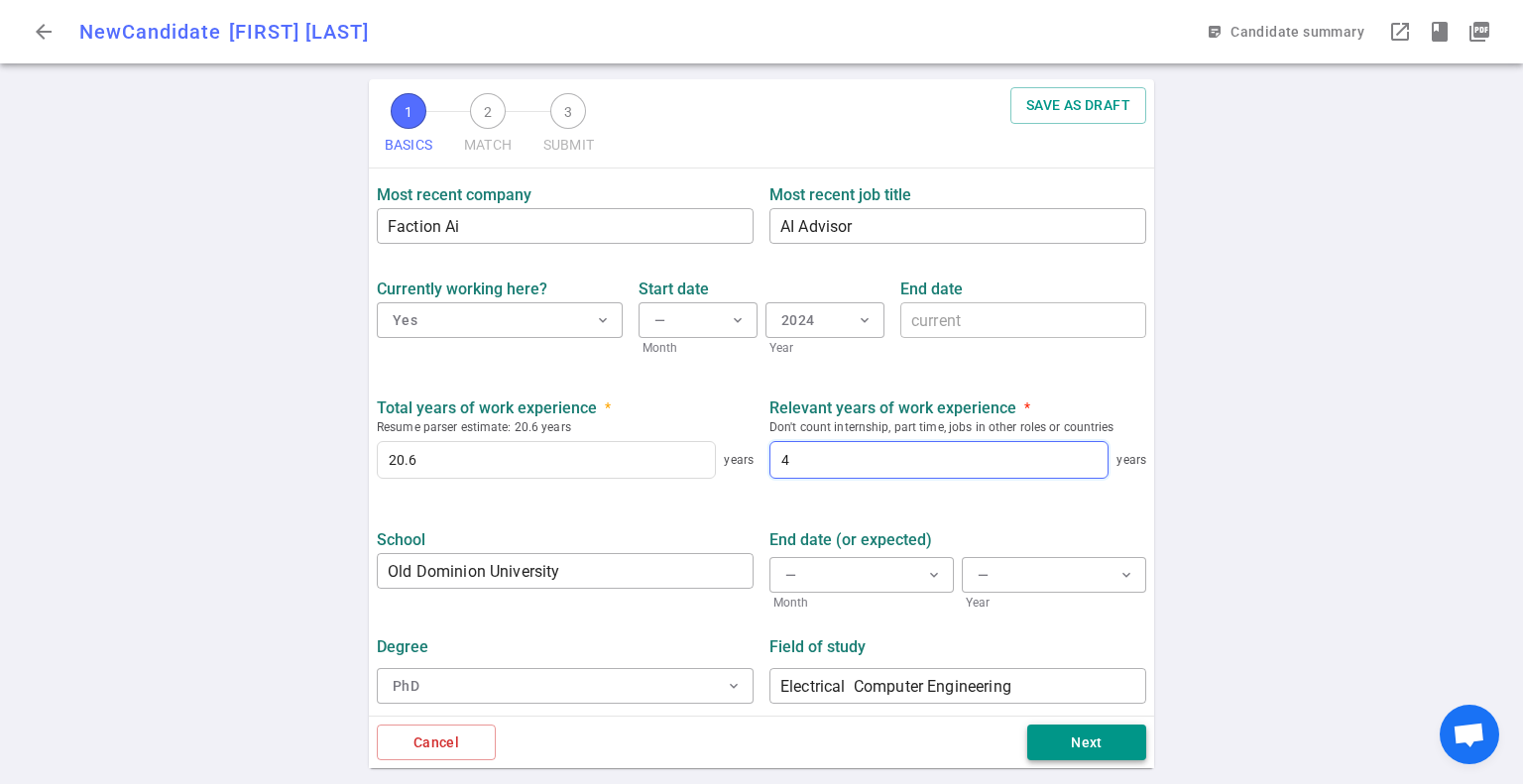 type on "4" 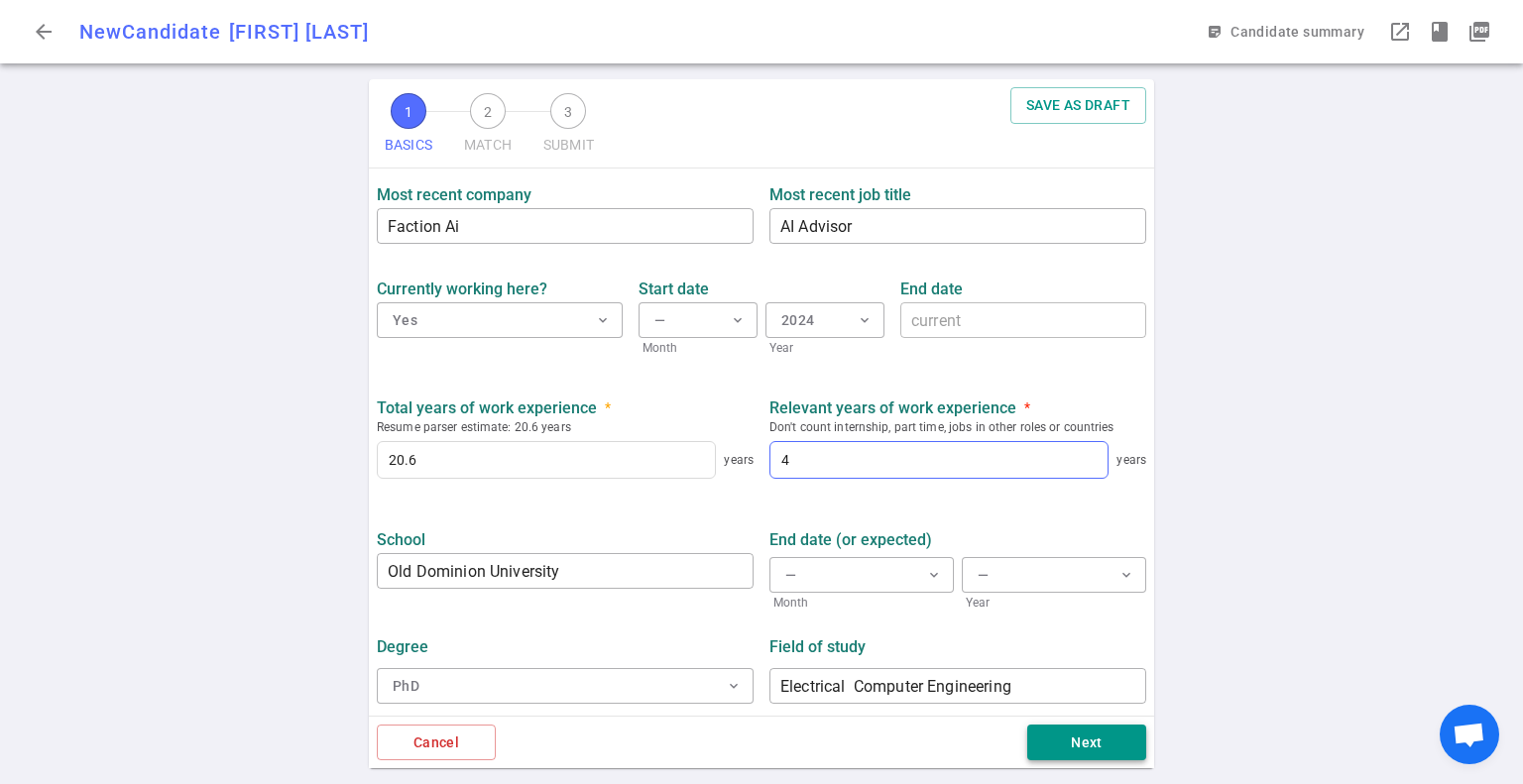 click on "Next" at bounding box center [1087, 742] 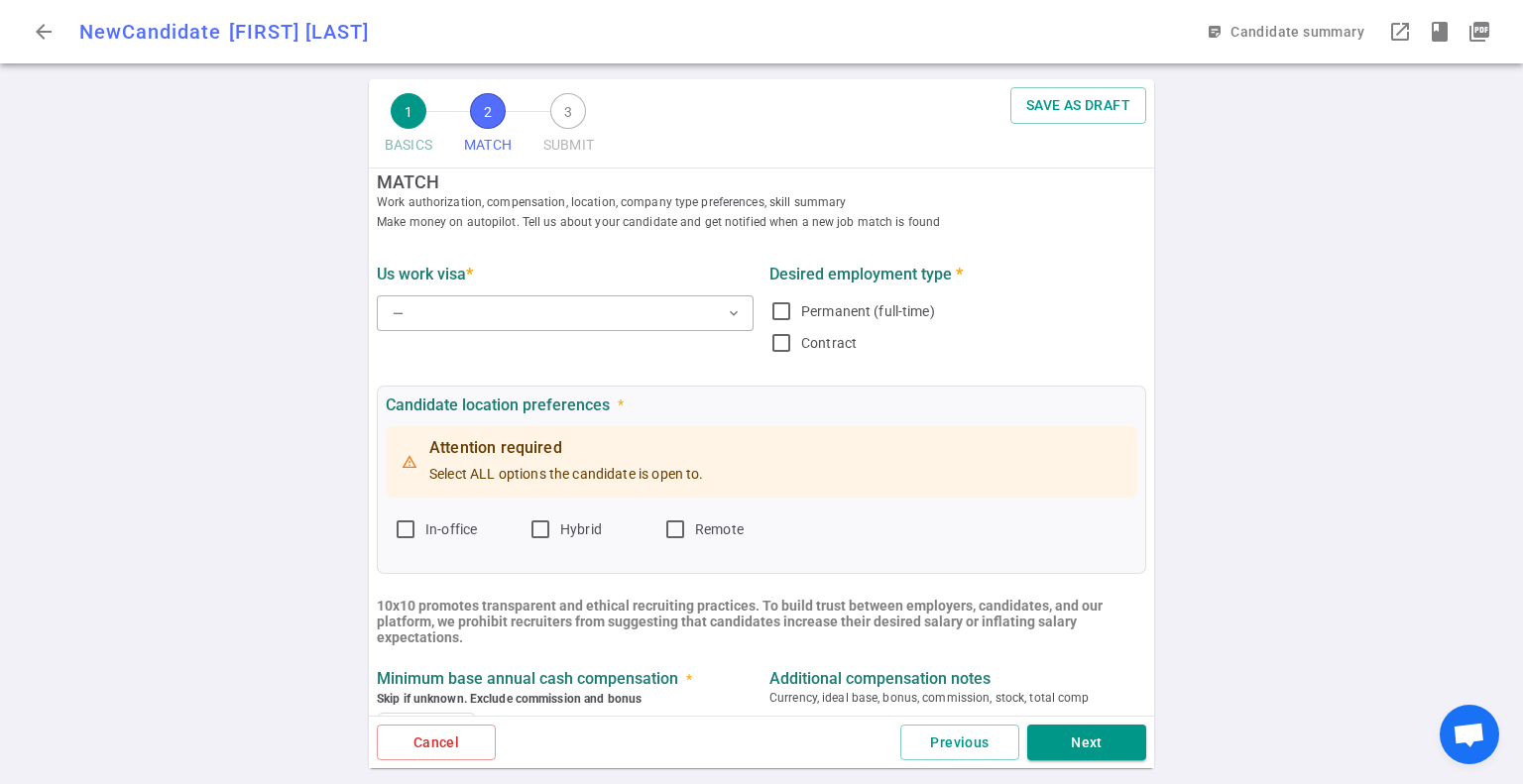 scroll, scrollTop: 0, scrollLeft: 0, axis: both 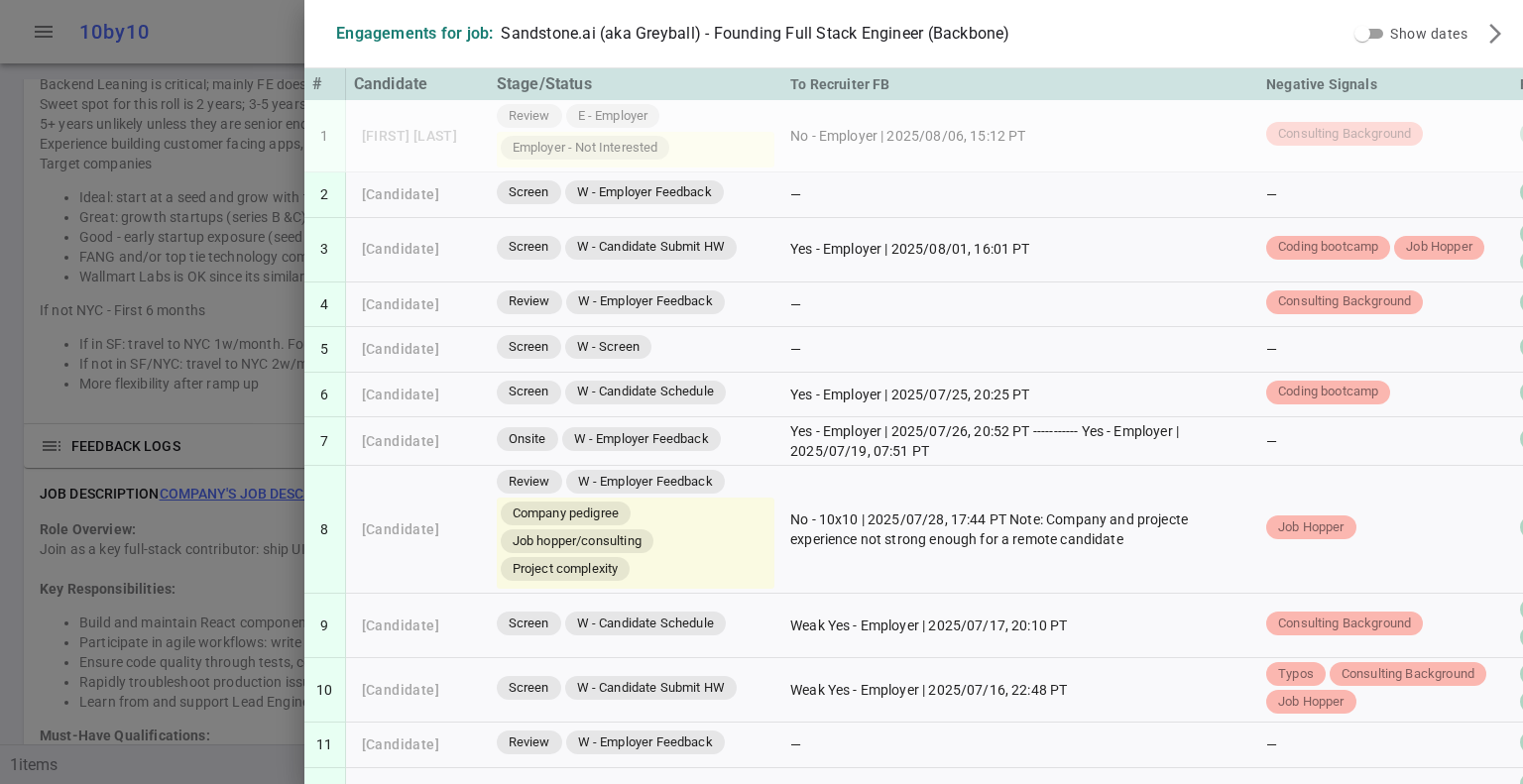 click at bounding box center [762, 392] 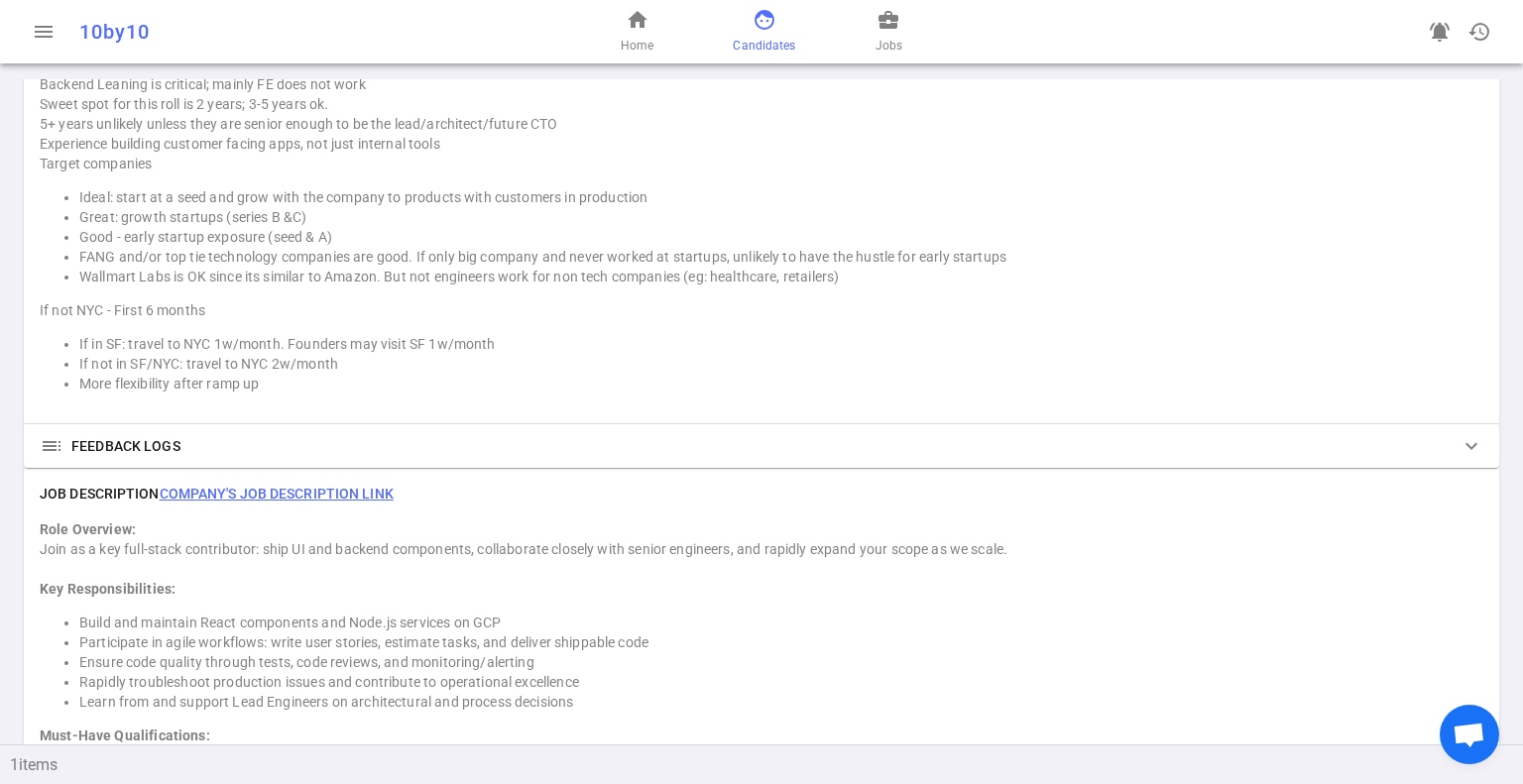 click on "face Candidates" at bounding box center [763, 32] 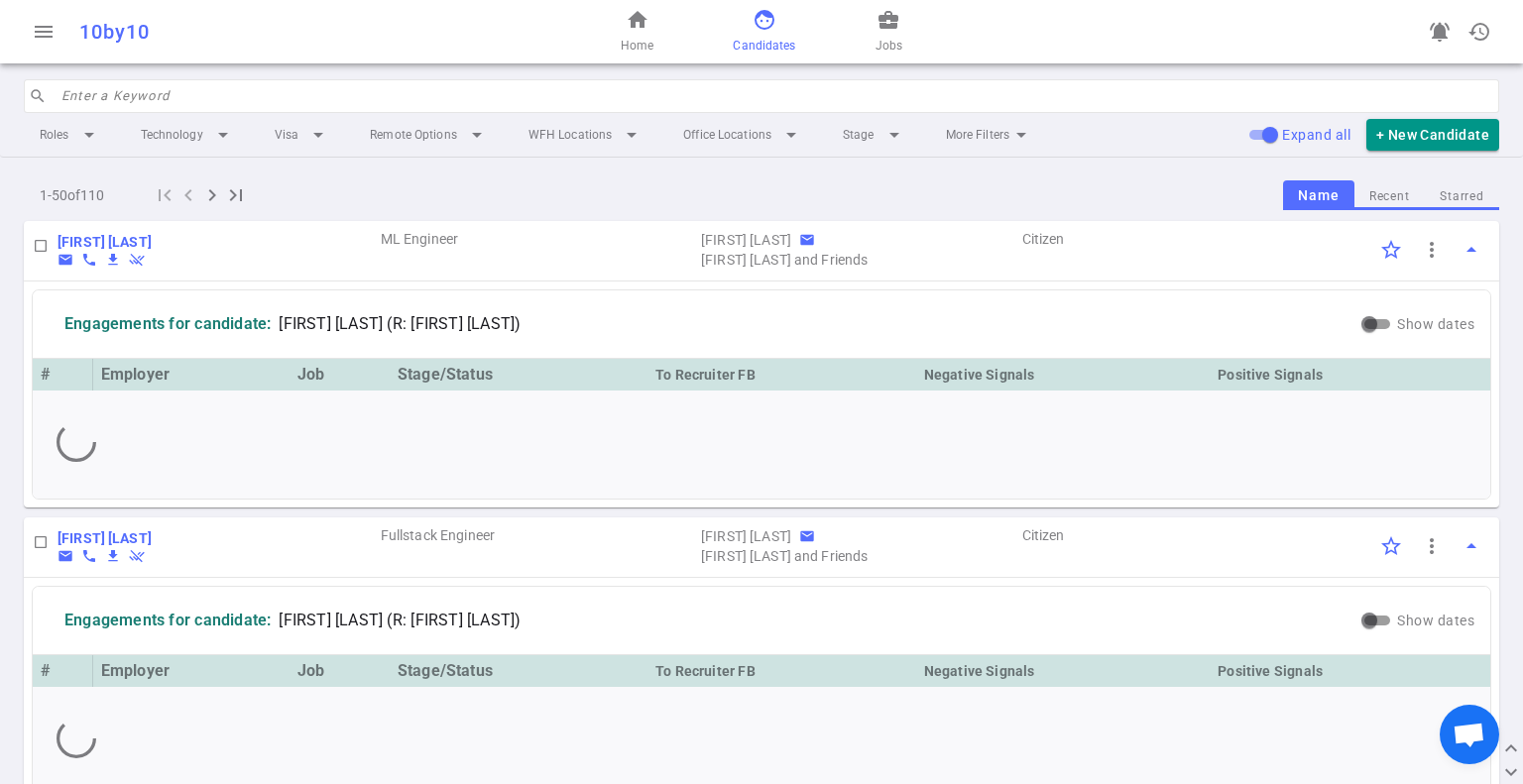 click at bounding box center [774, 96] 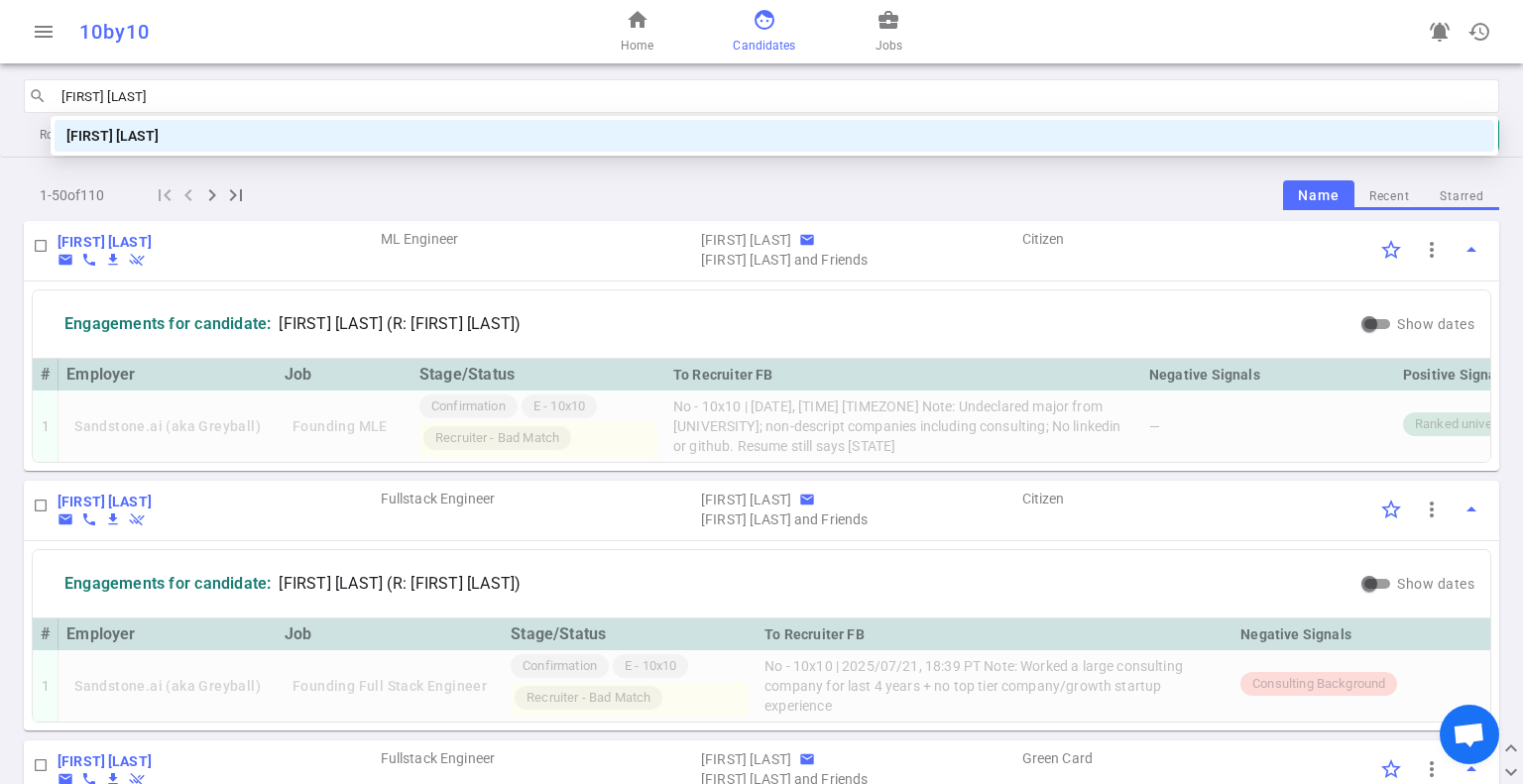 click on "Donavan Vasquez" at bounding box center [774, 136] 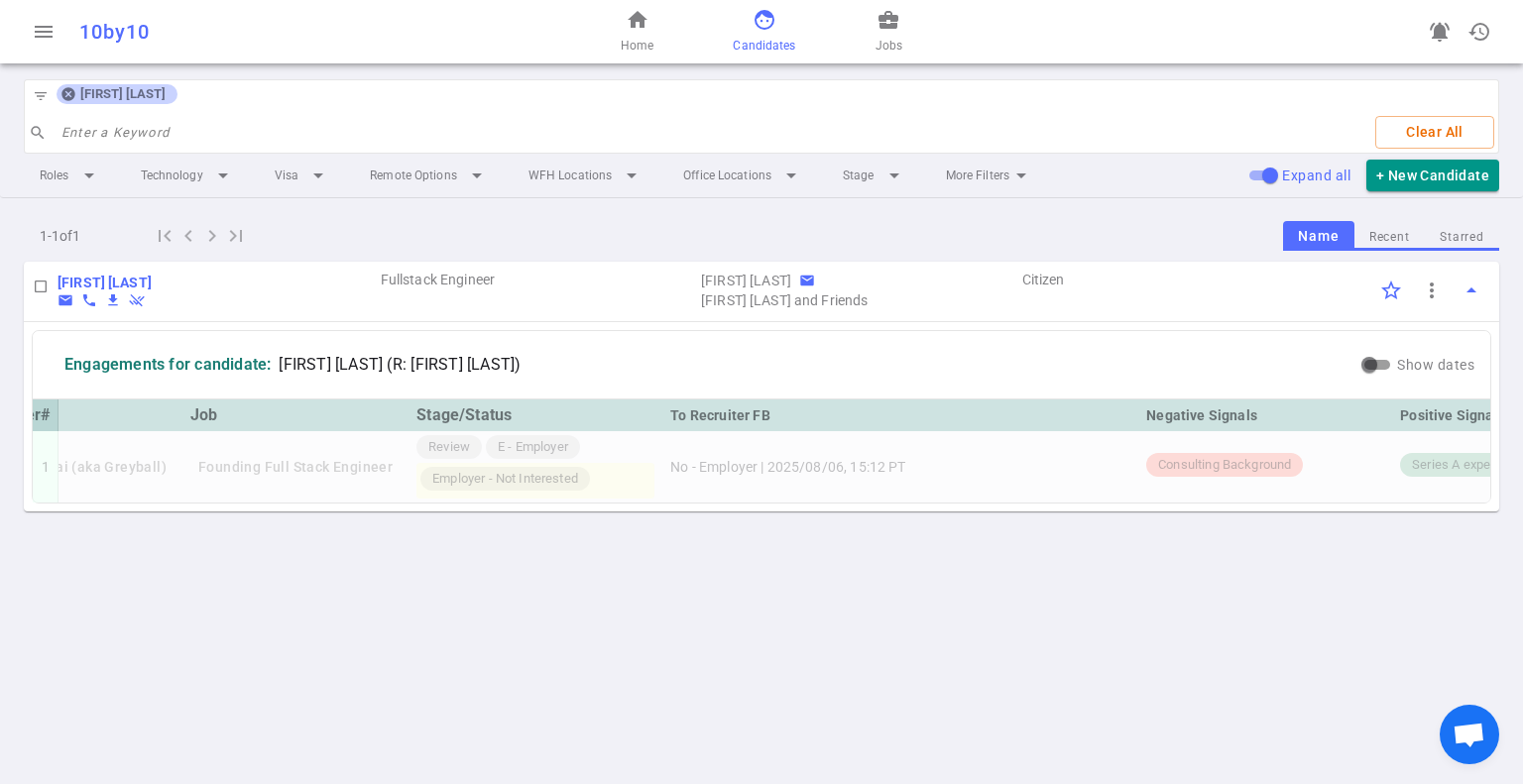 scroll, scrollTop: 0, scrollLeft: 125, axis: horizontal 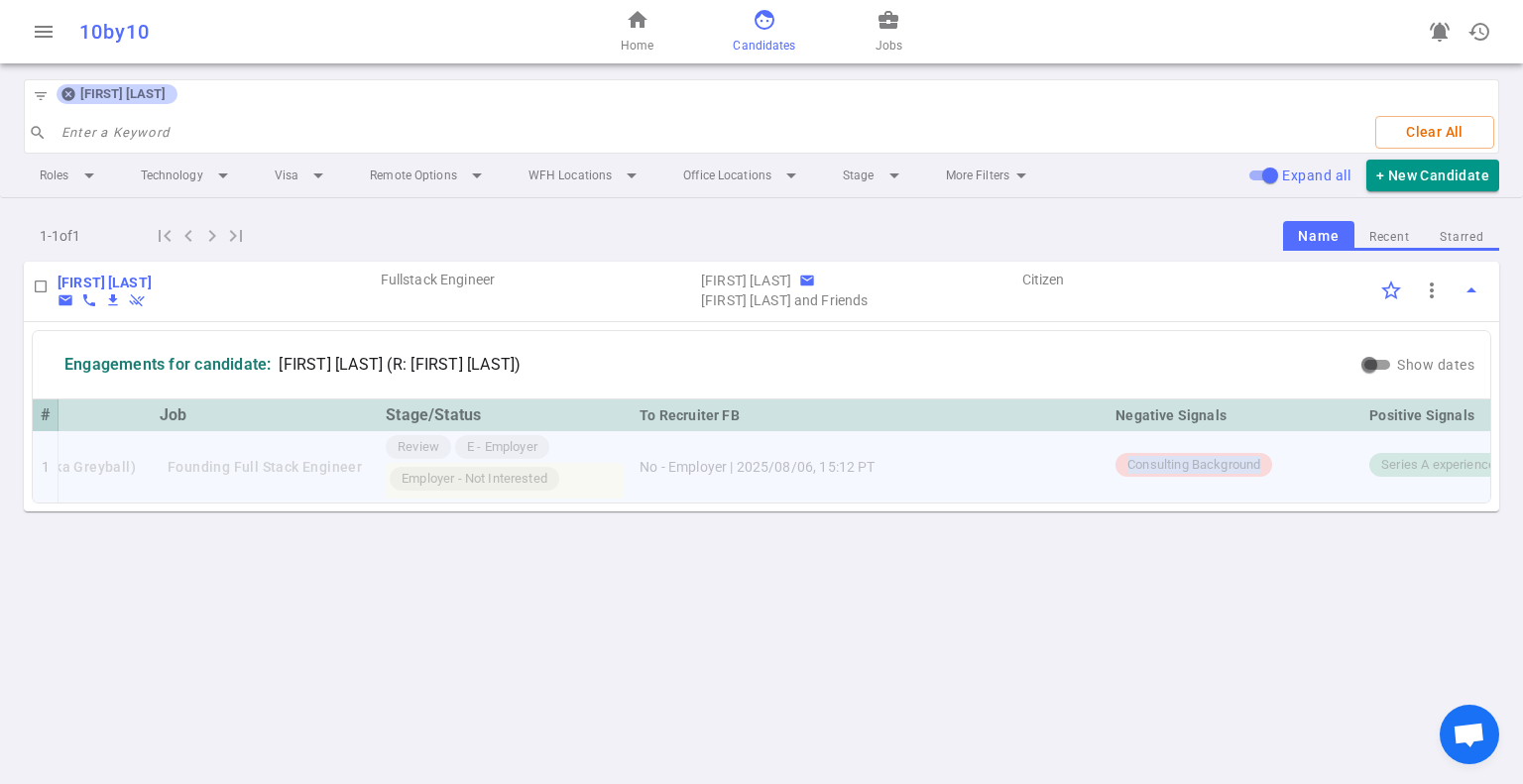 drag, startPoint x: 1114, startPoint y: 466, endPoint x: 1257, endPoint y: 491, distance: 145.16887 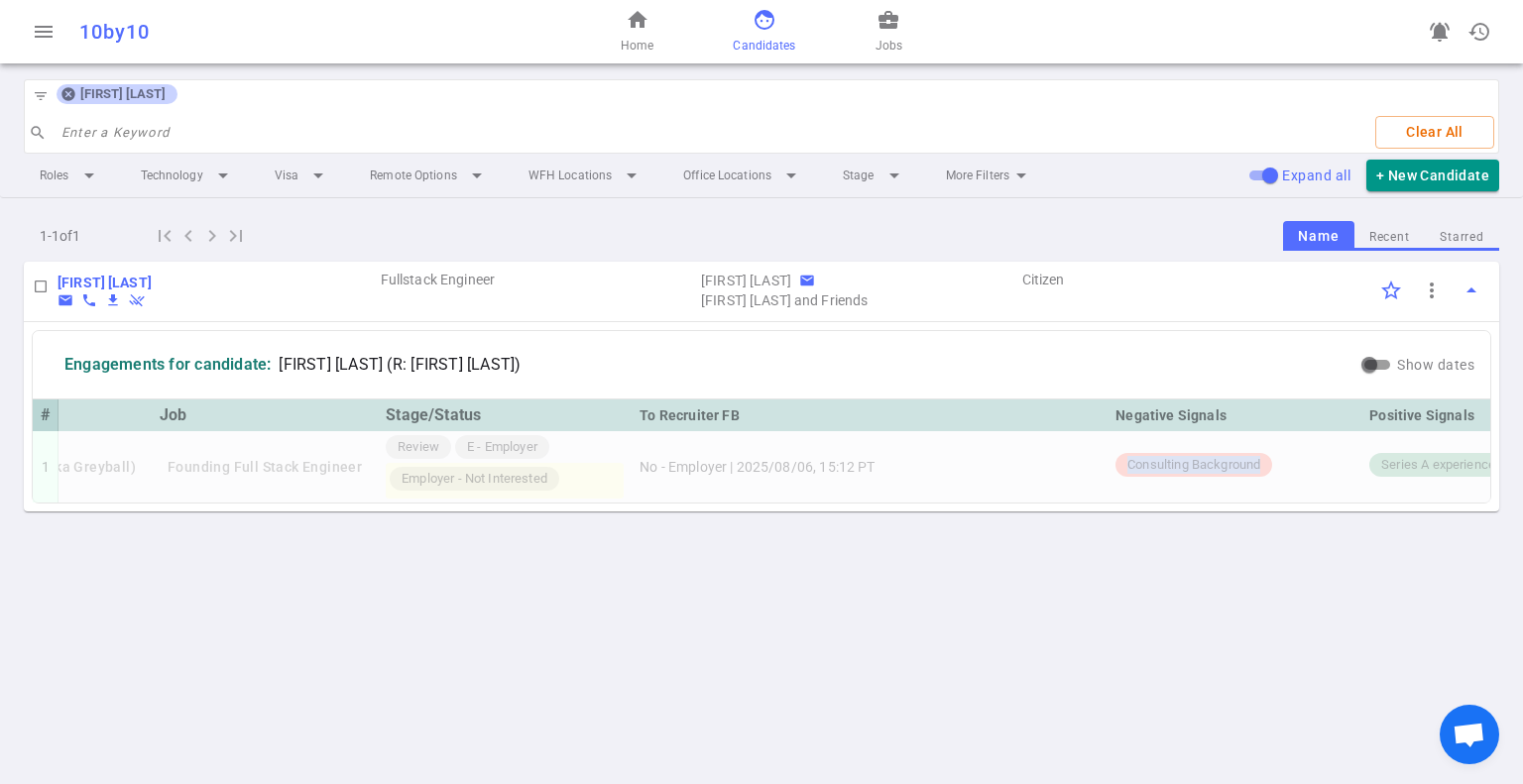click 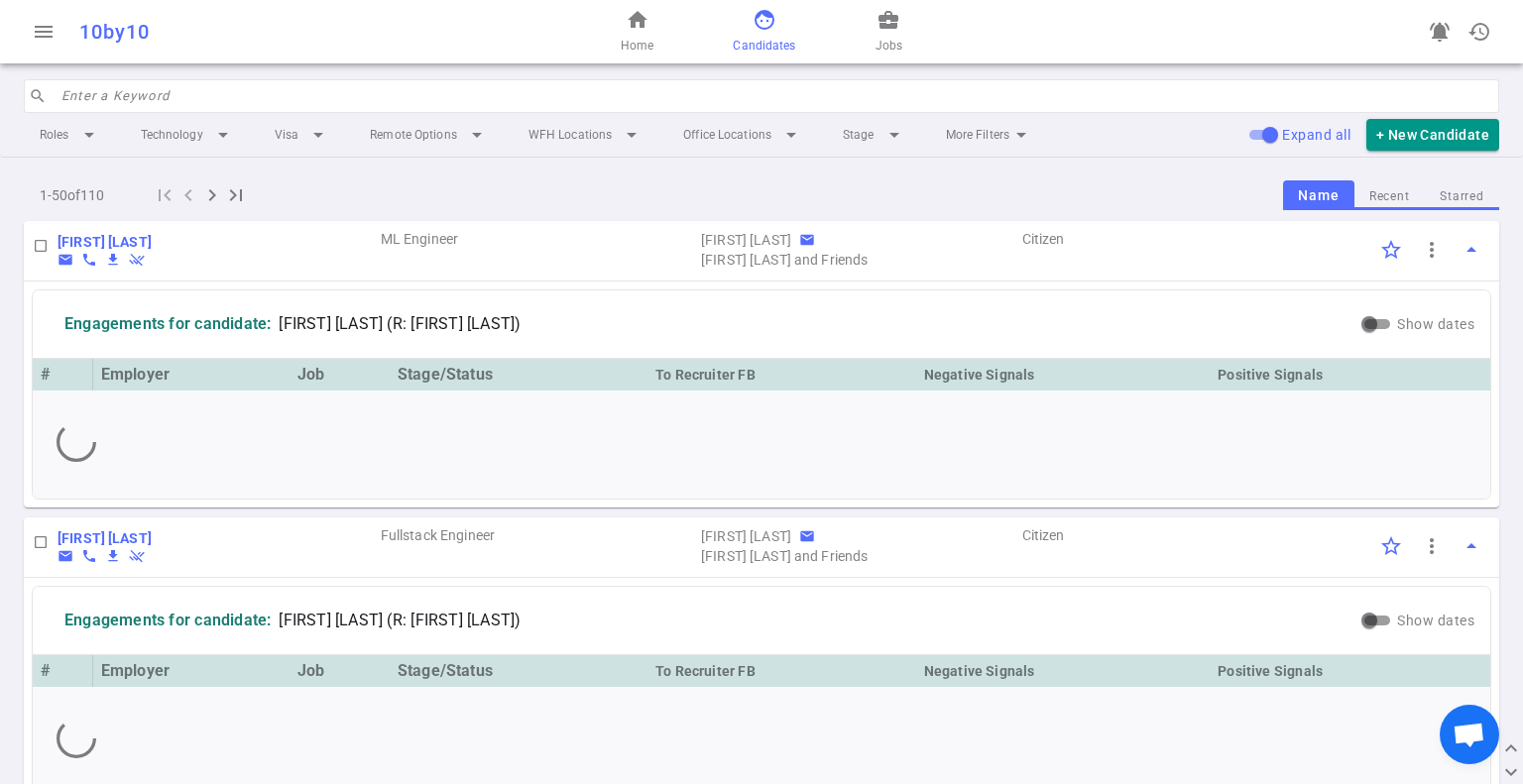 click at bounding box center [774, 96] 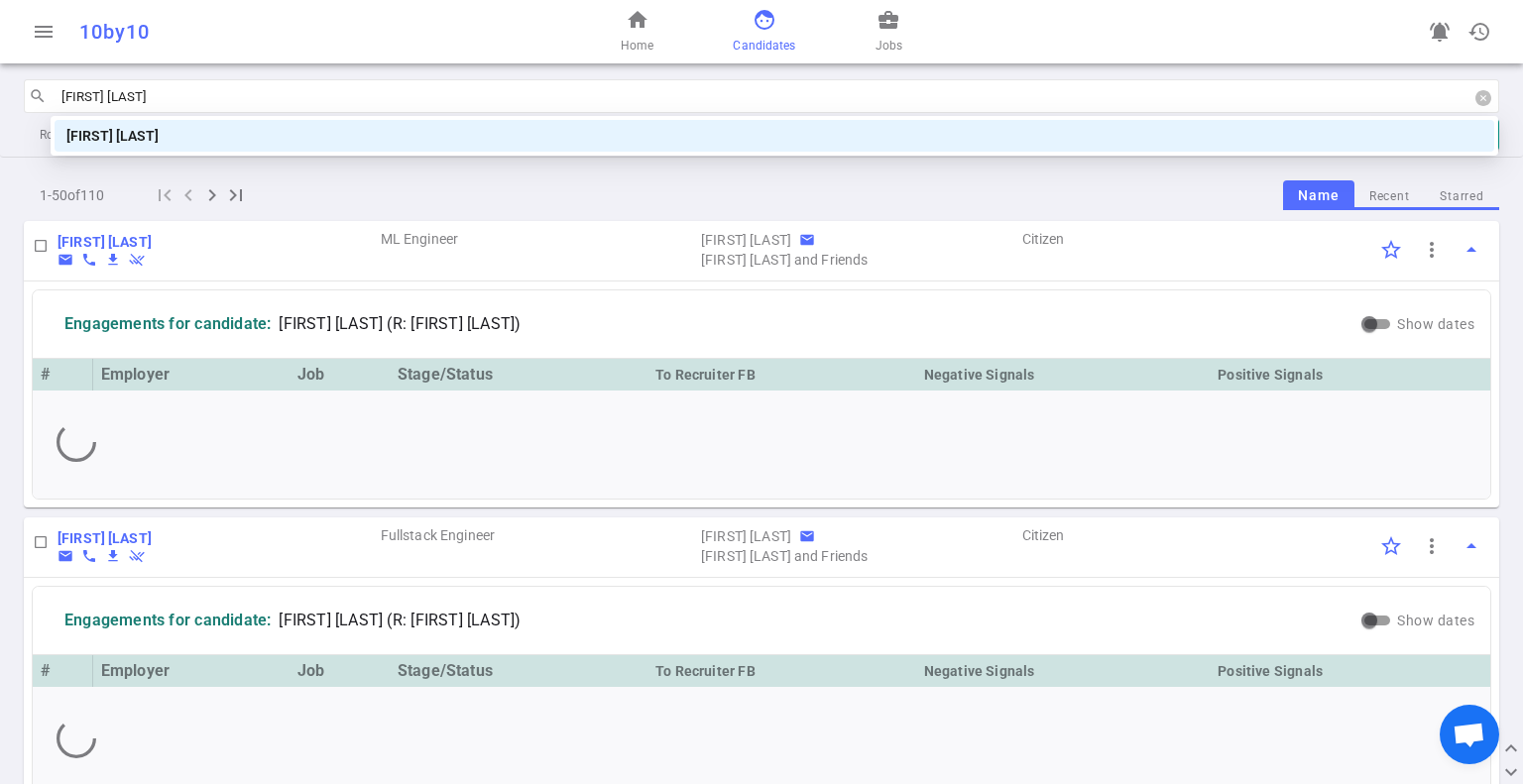 click on "Vivek Maskara" at bounding box center [774, 136] 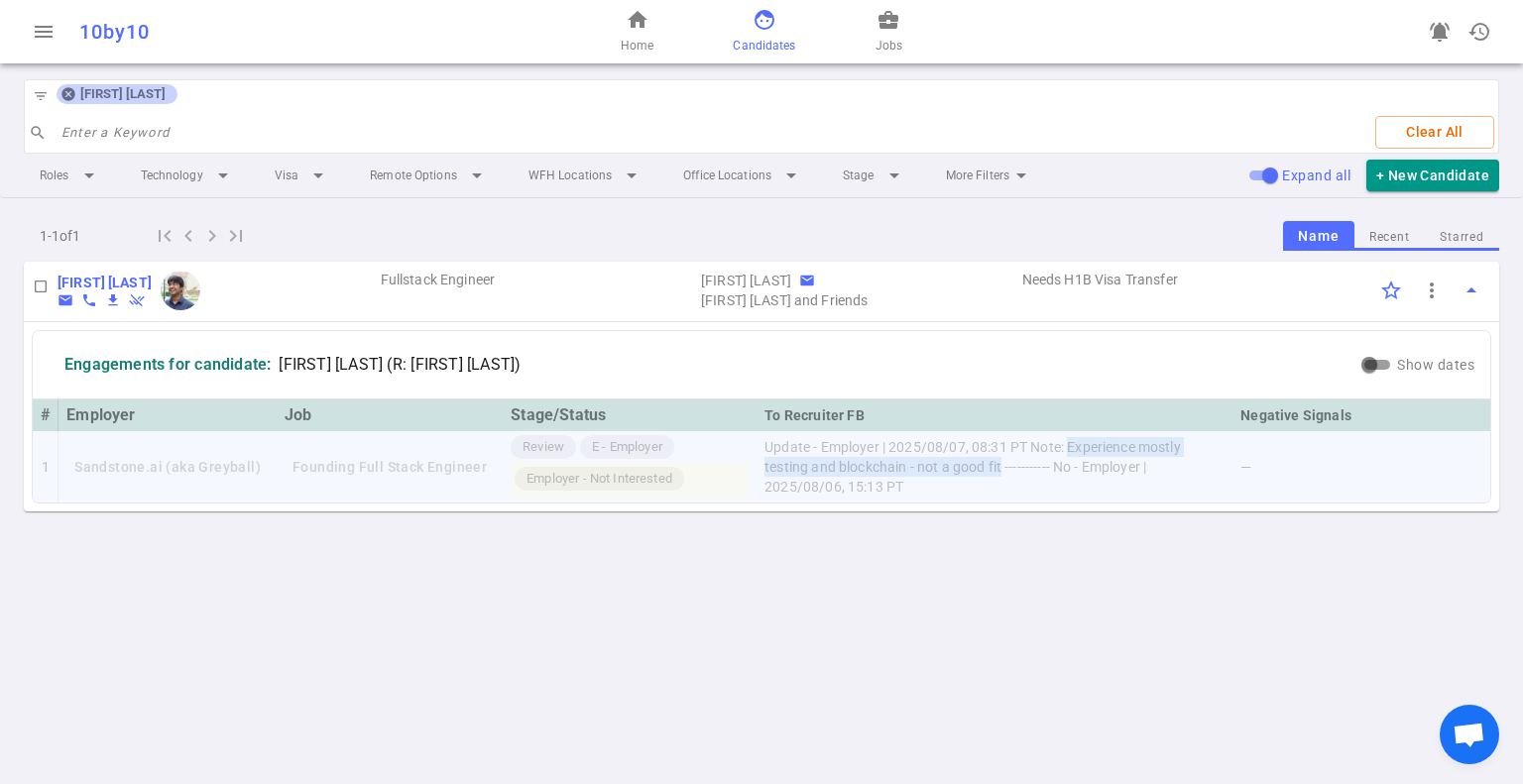 drag, startPoint x: 1061, startPoint y: 445, endPoint x: 995, endPoint y: 471, distance: 70.936591 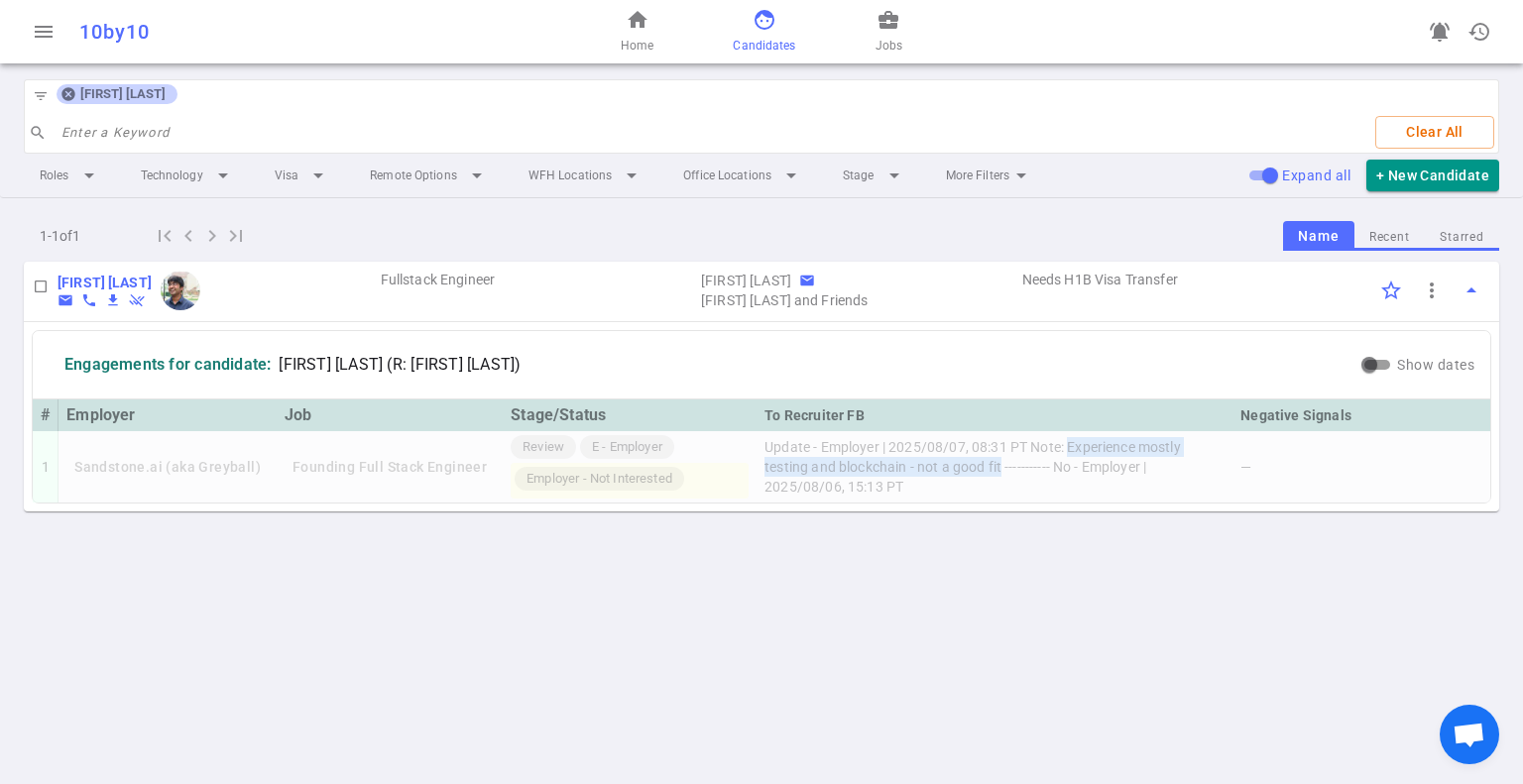 click 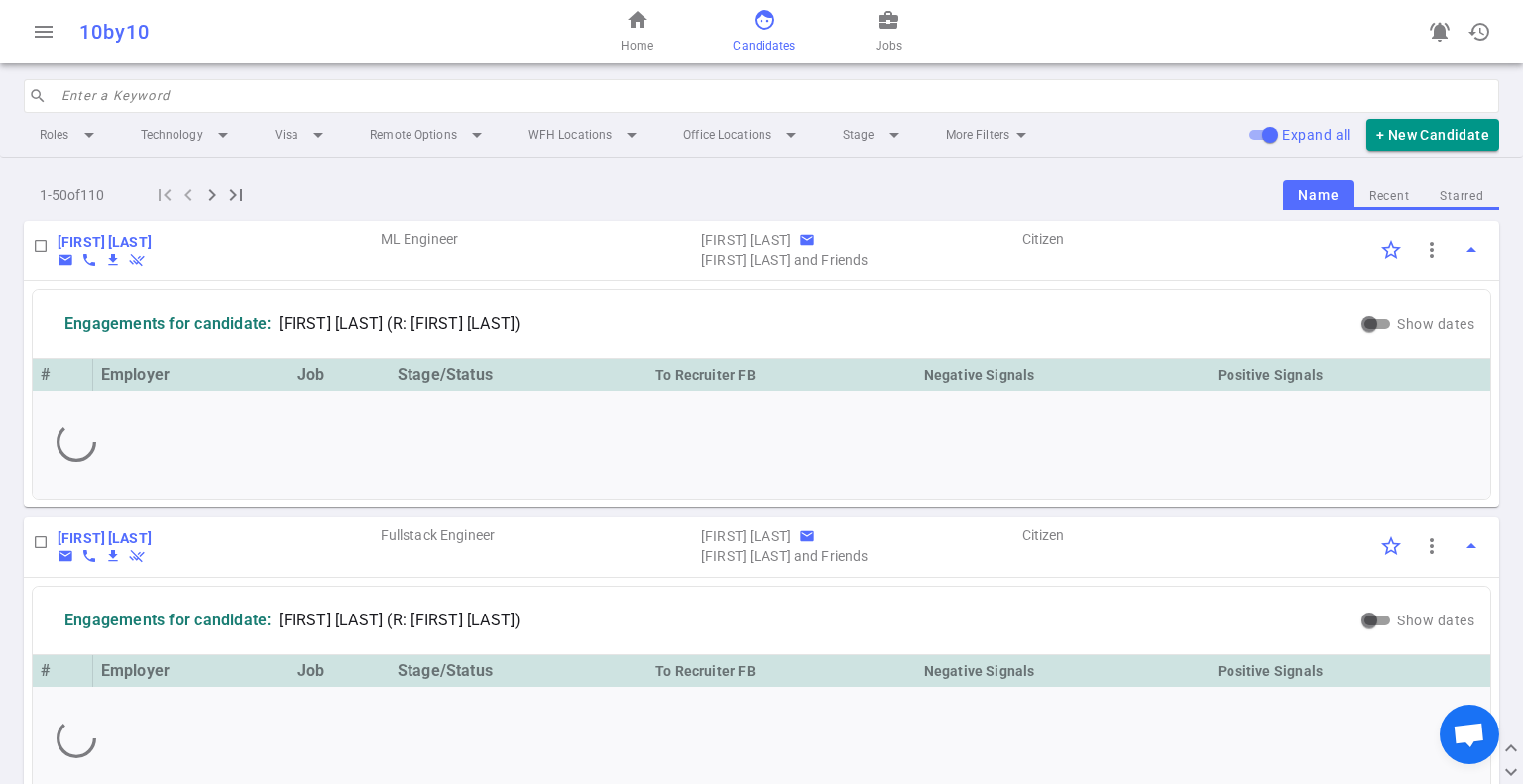 click at bounding box center (774, 96) 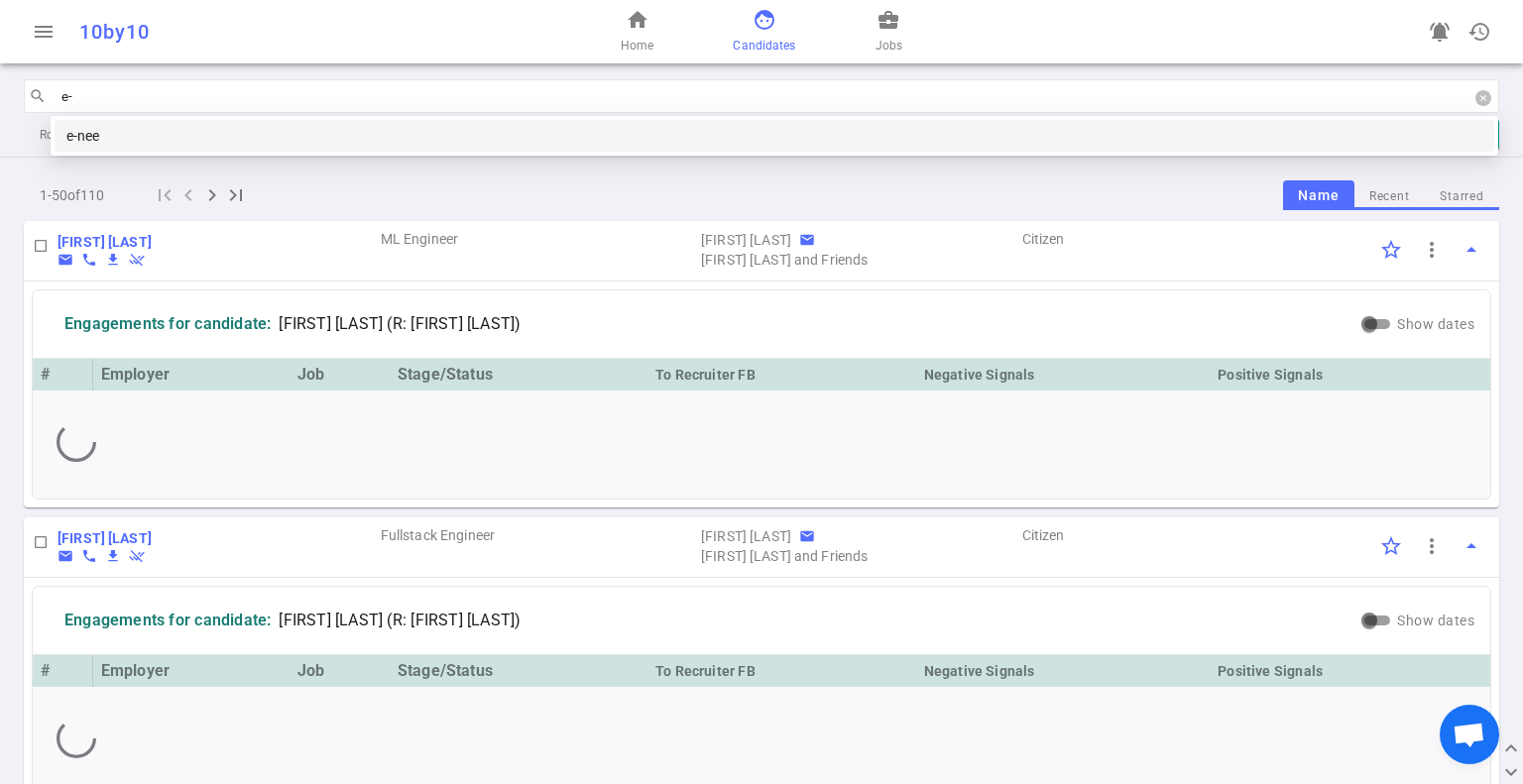 type on "e" 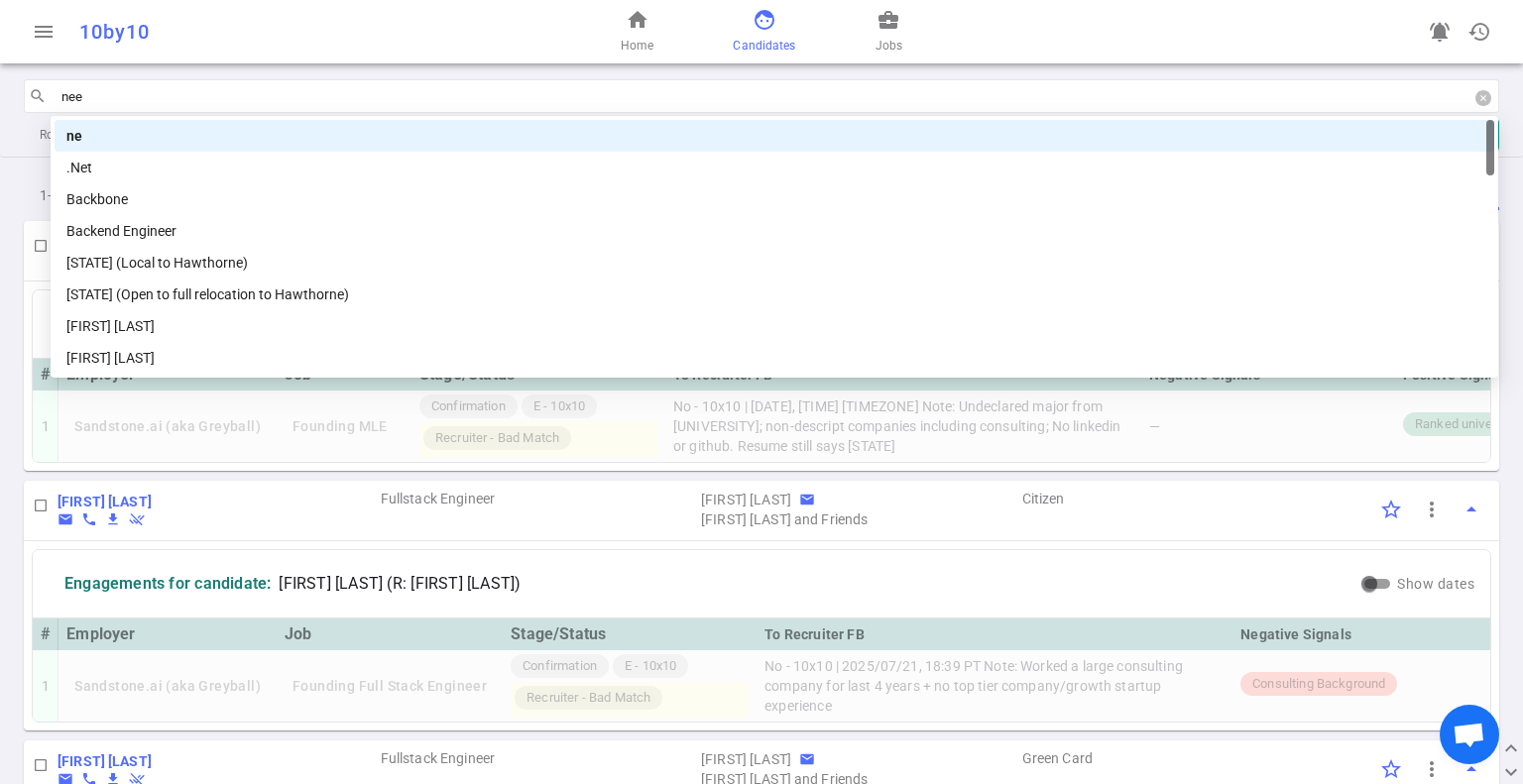 type on "neel" 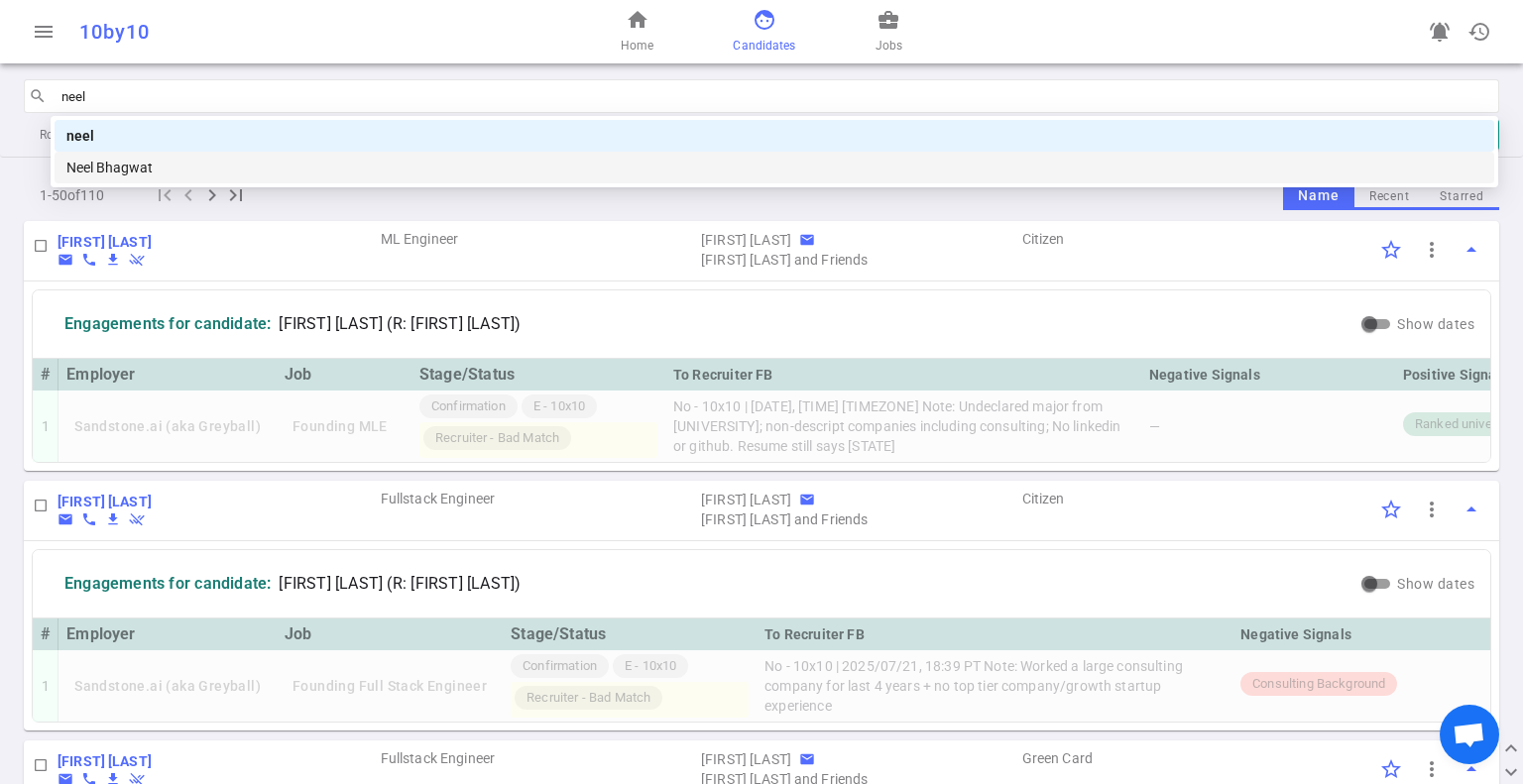 click on "Neel Bhagwat" at bounding box center (774, 168) 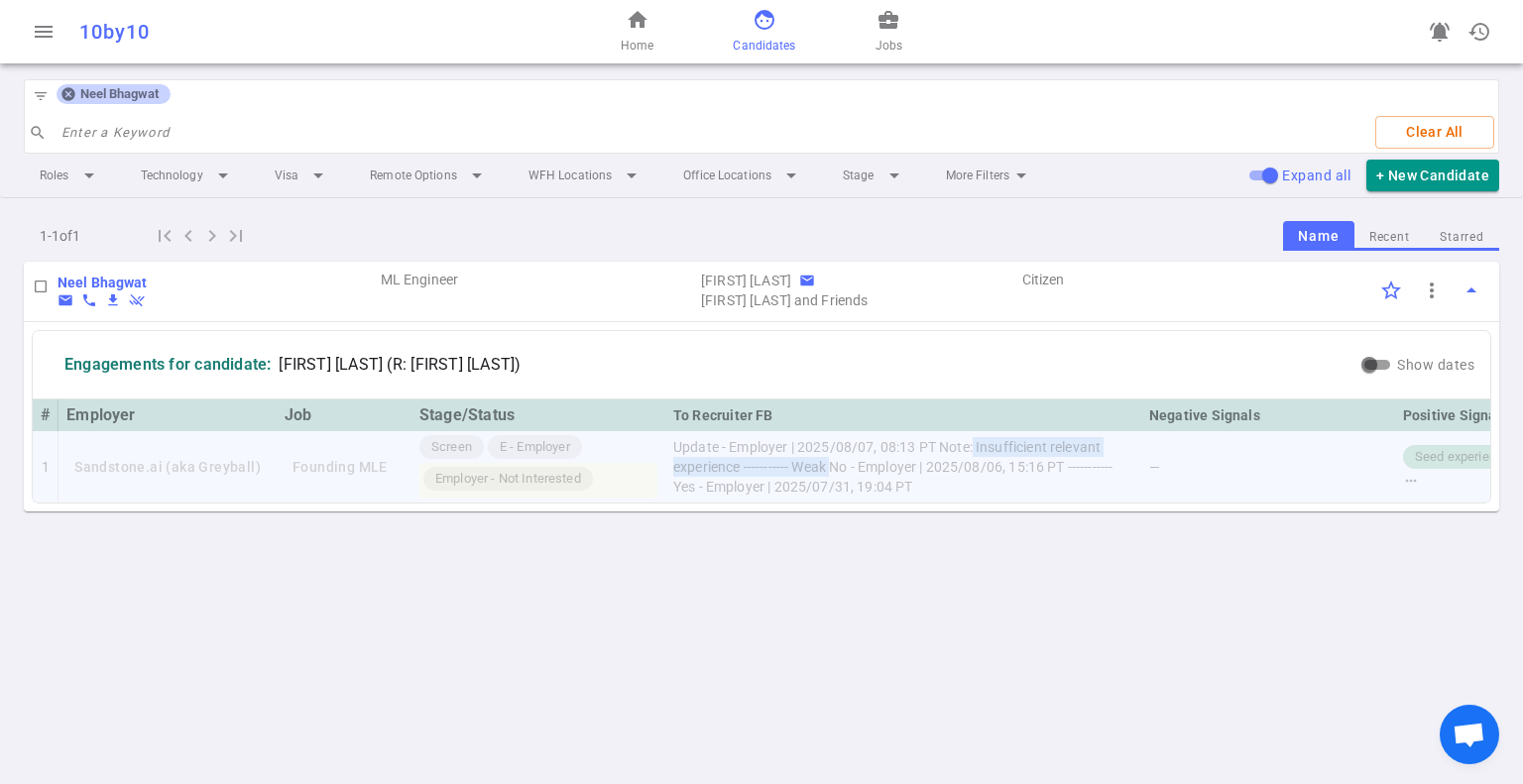 drag, startPoint x: 969, startPoint y: 444, endPoint x: 826, endPoint y: 467, distance: 144.83784 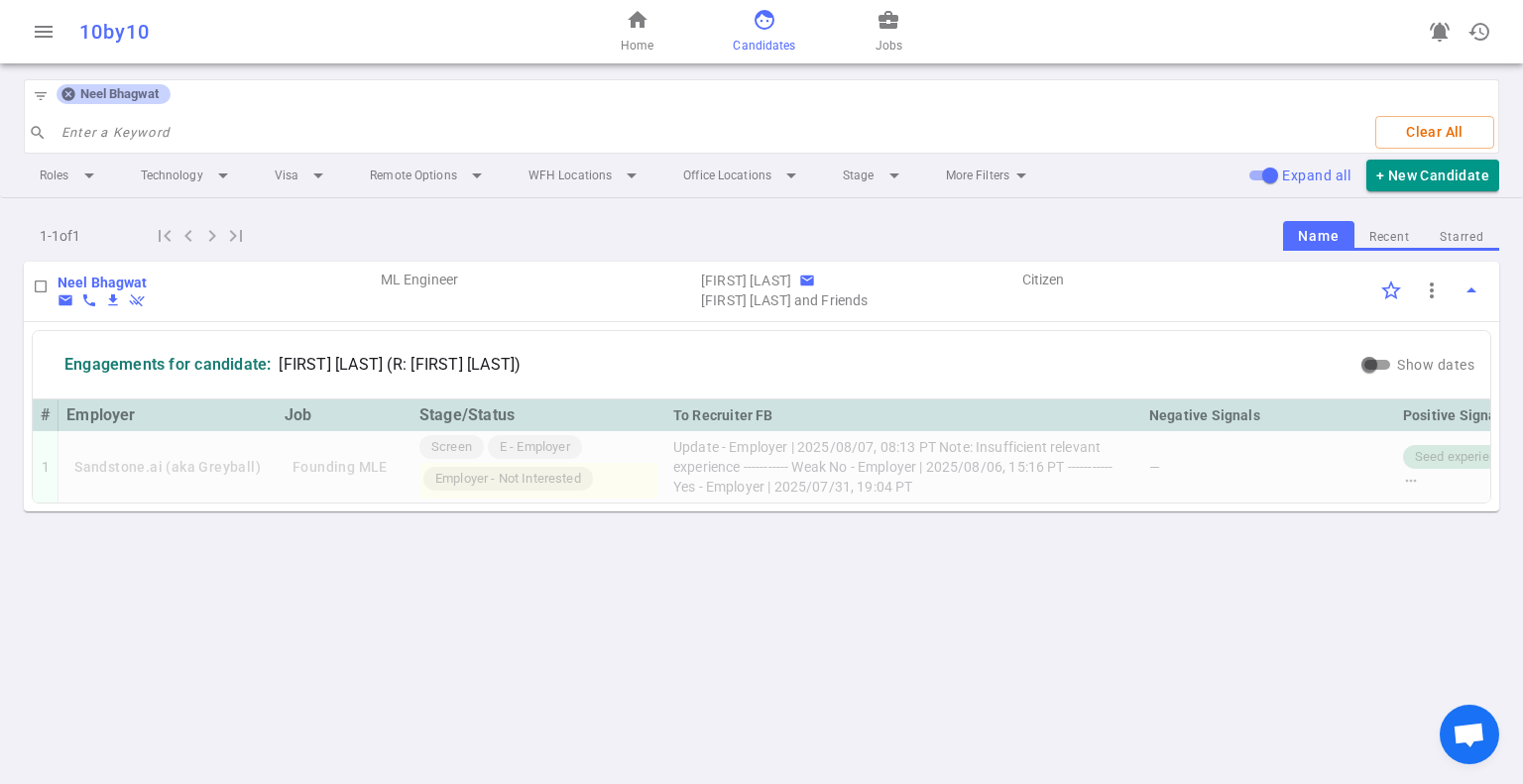 drag, startPoint x: 611, startPoint y: 545, endPoint x: 542, endPoint y: 517, distance: 74.46476 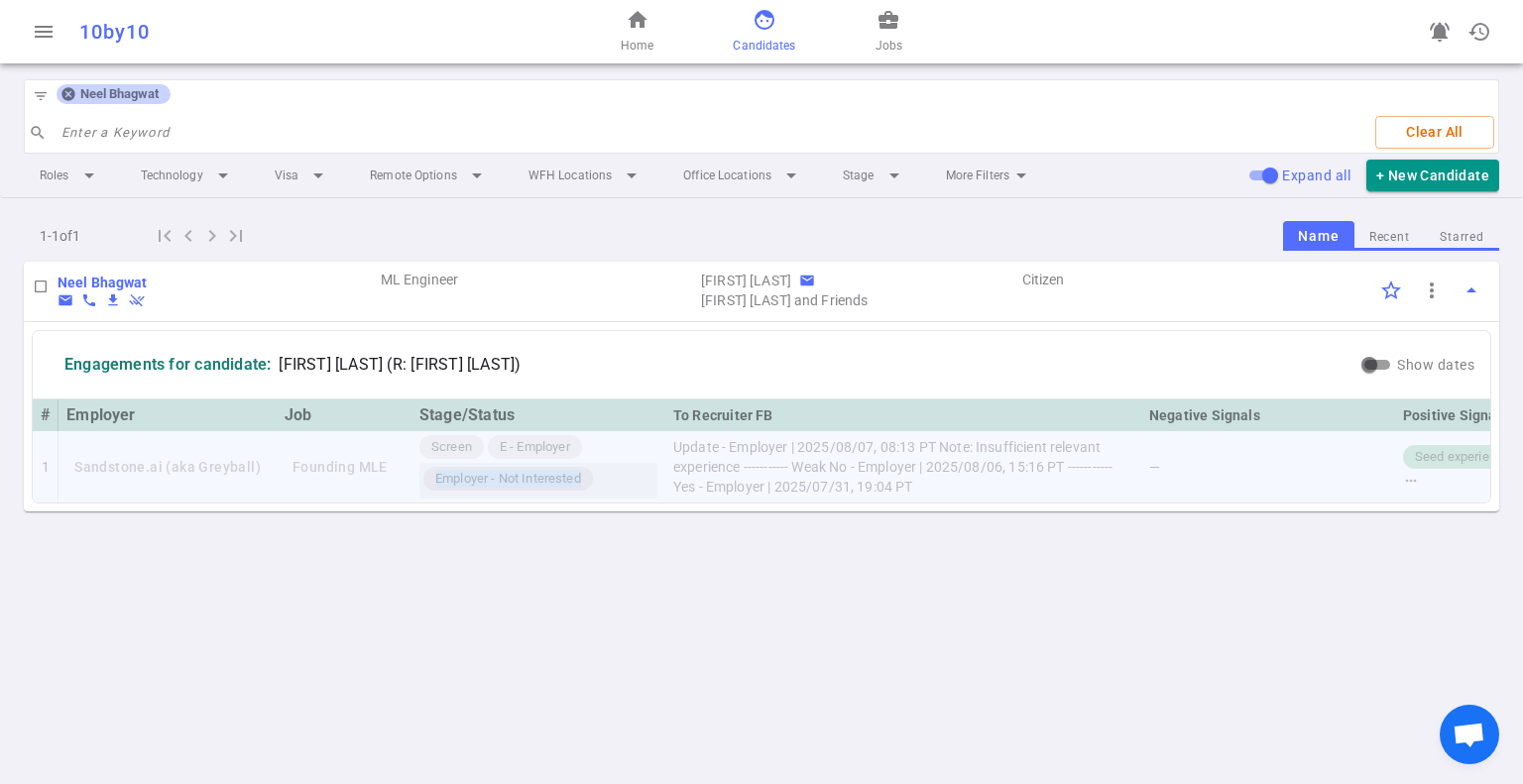 drag, startPoint x: 426, startPoint y: 481, endPoint x: 583, endPoint y: 486, distance: 157.0796 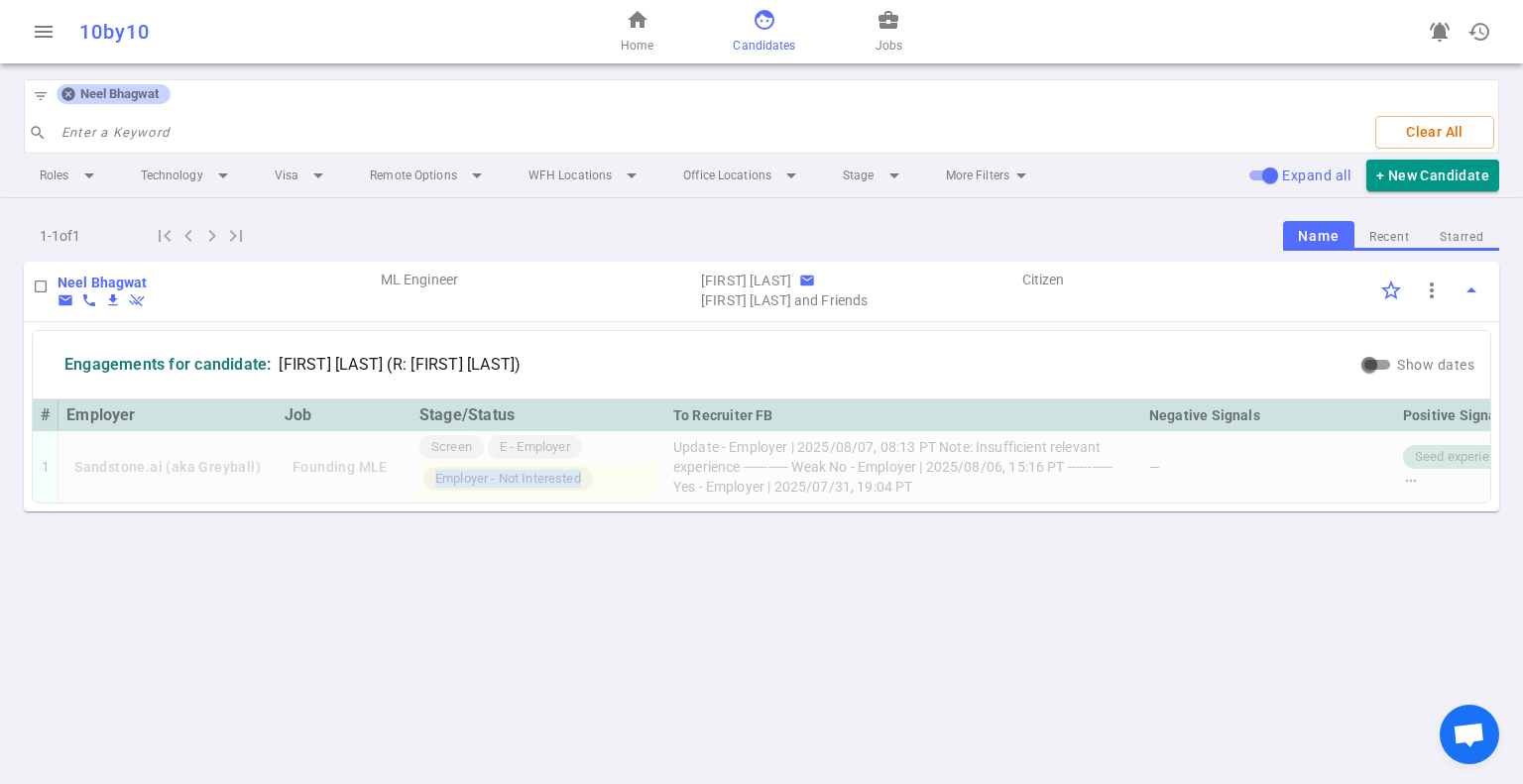 click 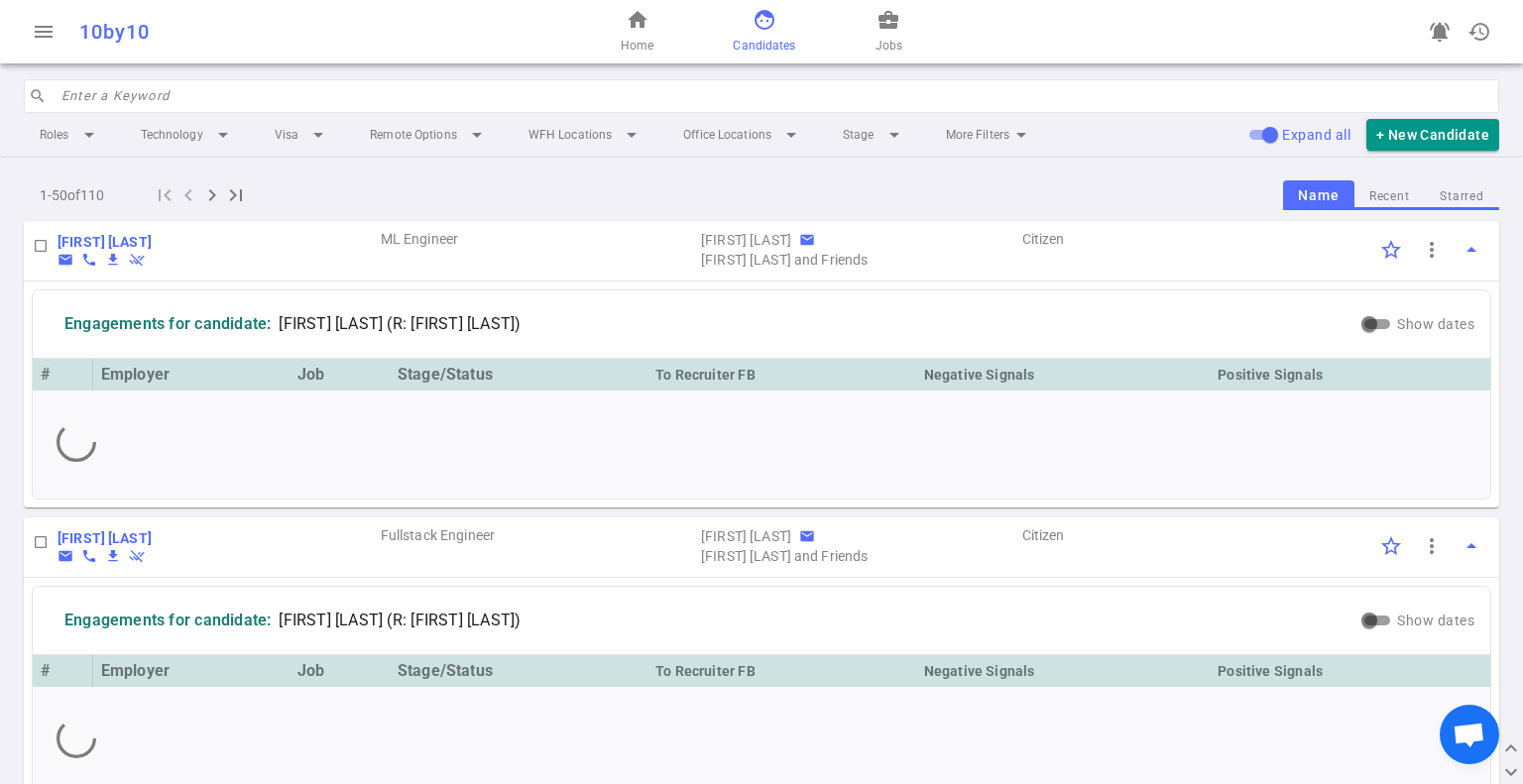 click at bounding box center (774, 96) 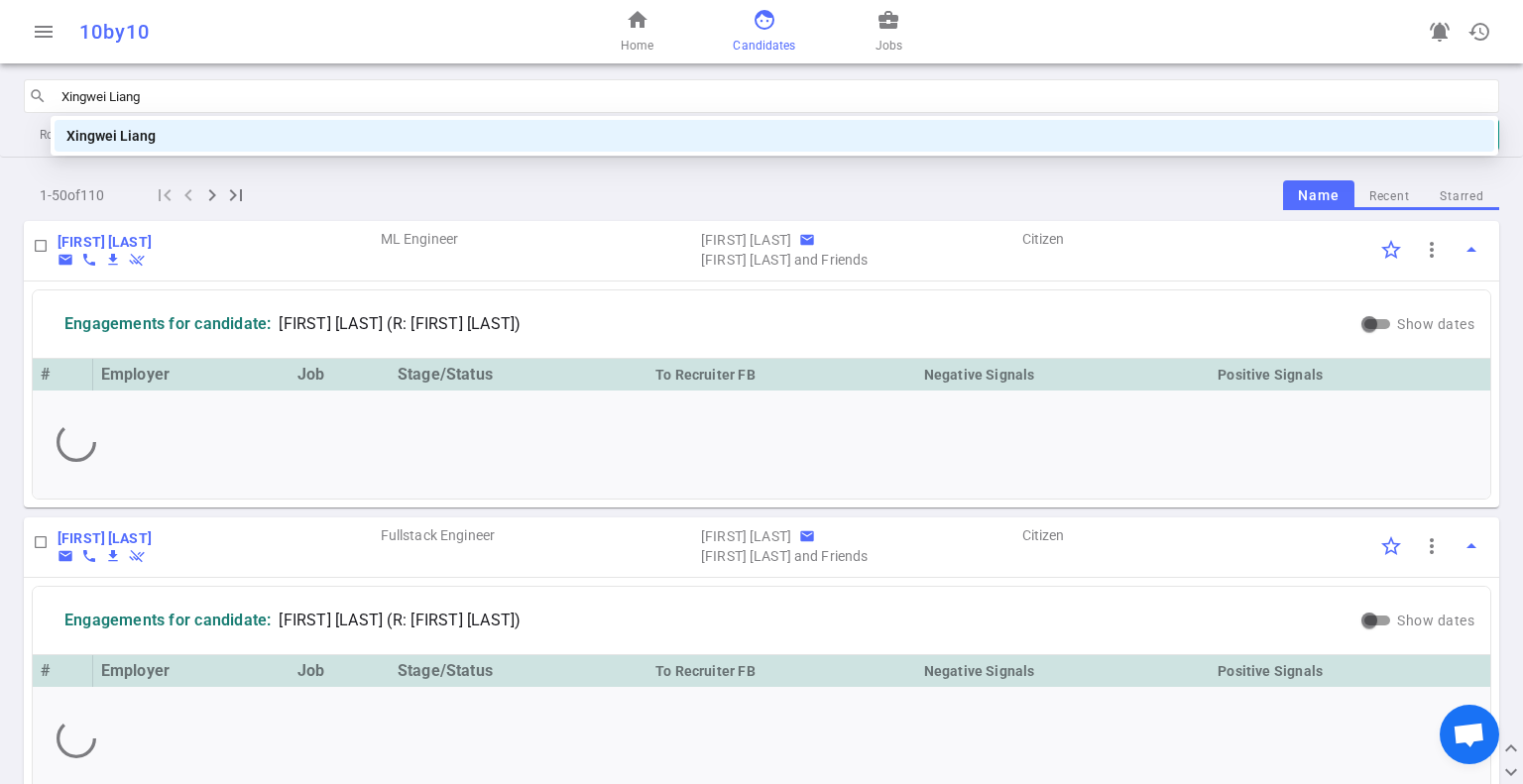 click on "Xingwei Liang" at bounding box center (774, 136) 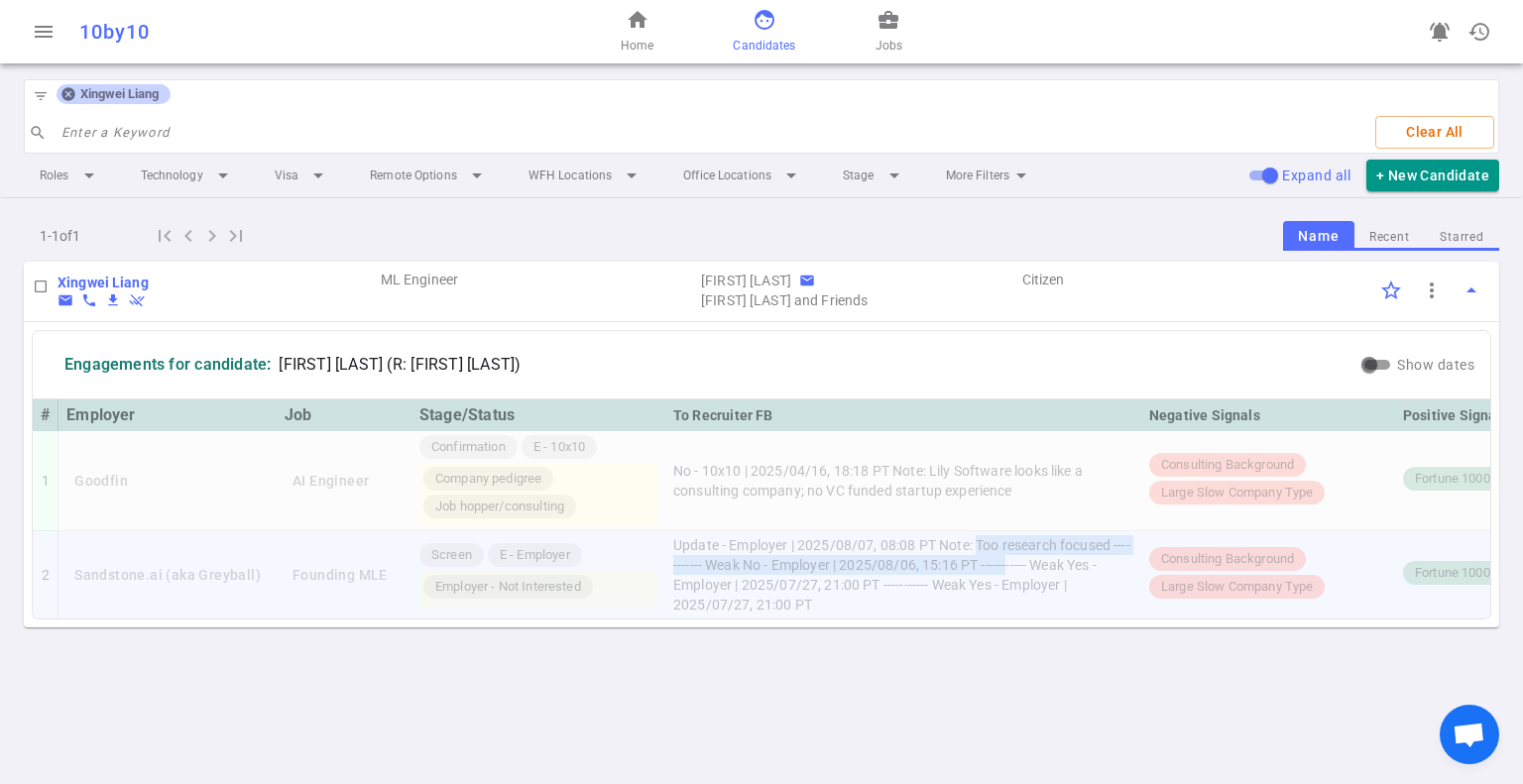 drag, startPoint x: 974, startPoint y: 541, endPoint x: 1004, endPoint y: 554, distance: 32.69557 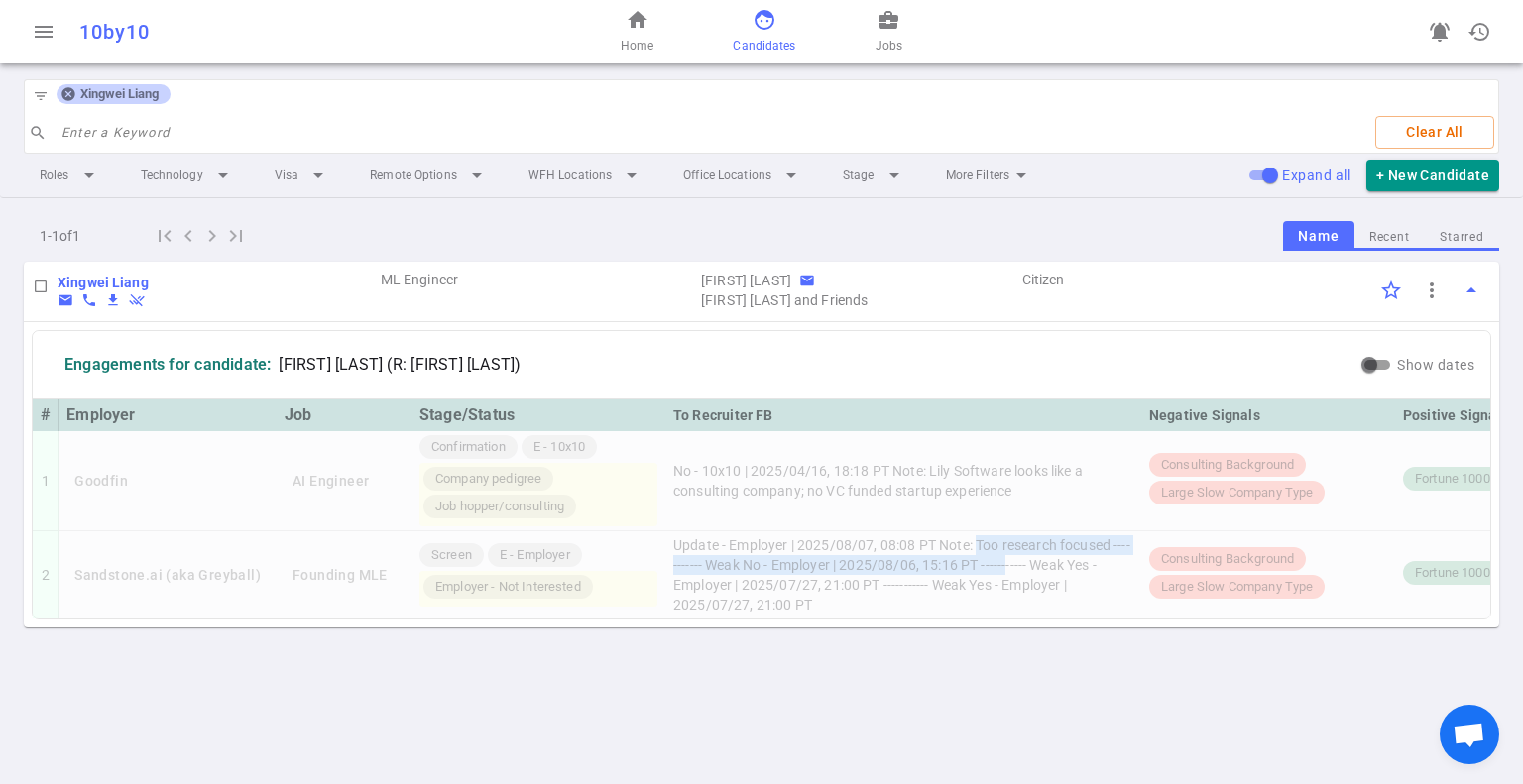 click 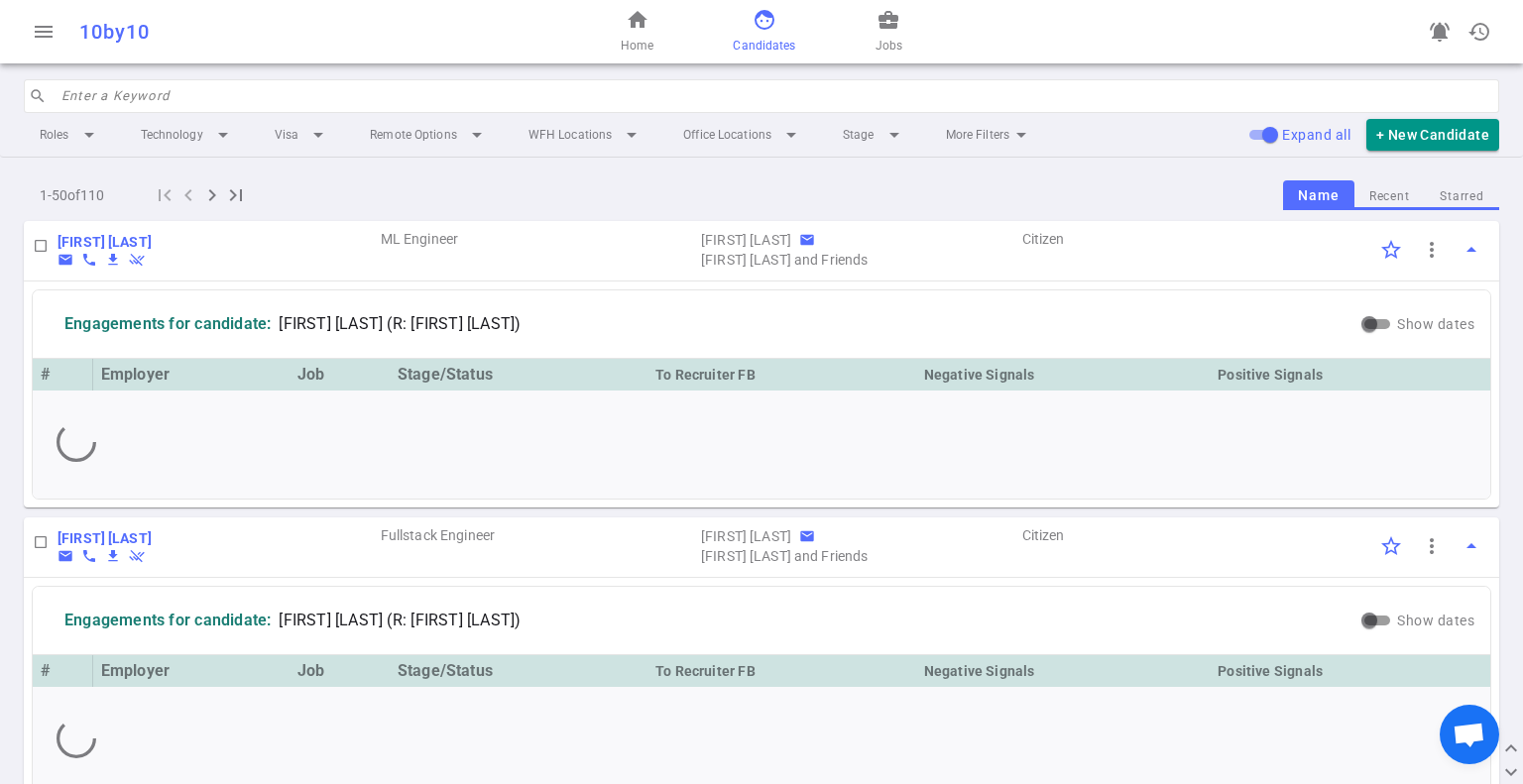 click at bounding box center (774, 96) 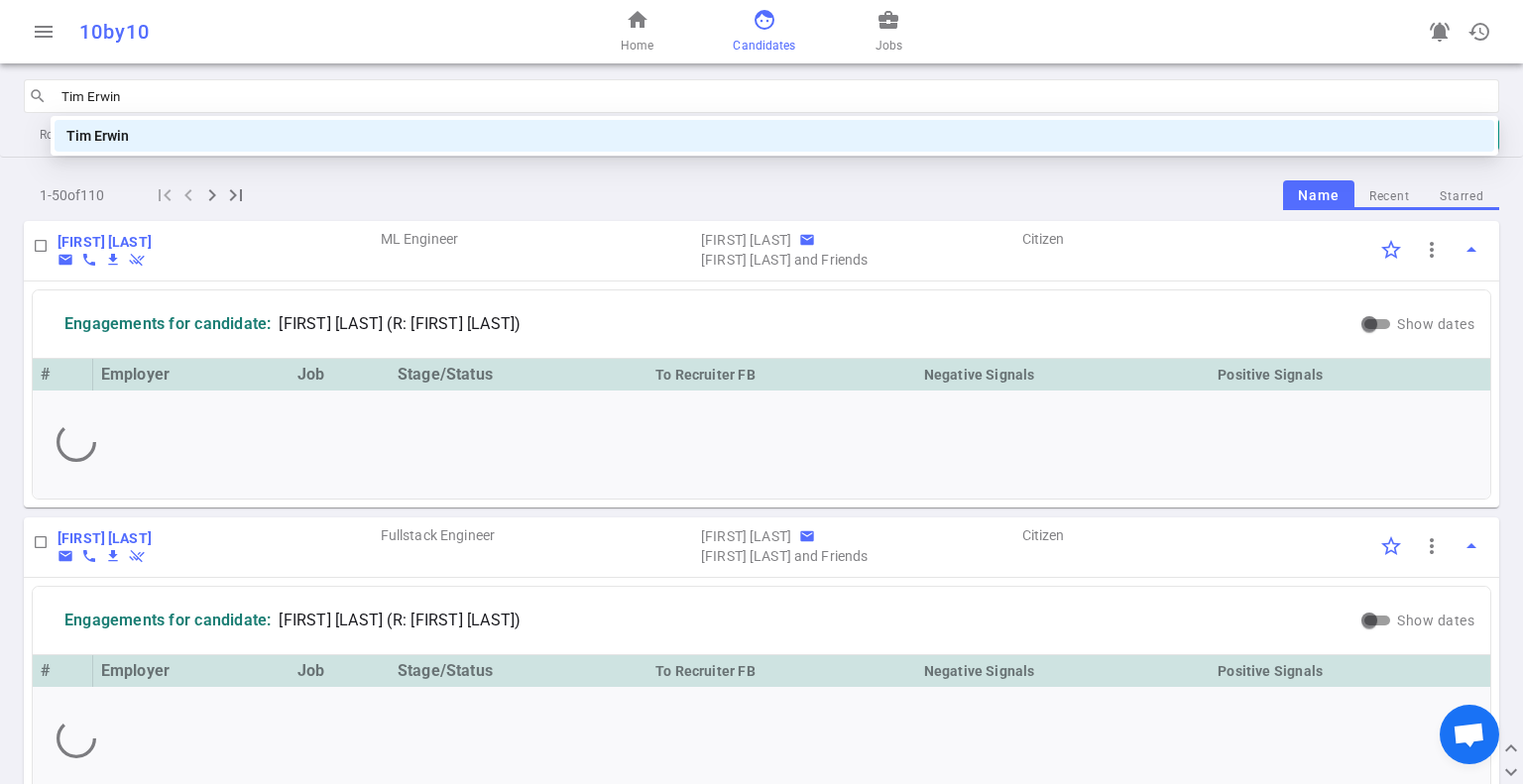click on "Tim Erwin" at bounding box center (774, 136) 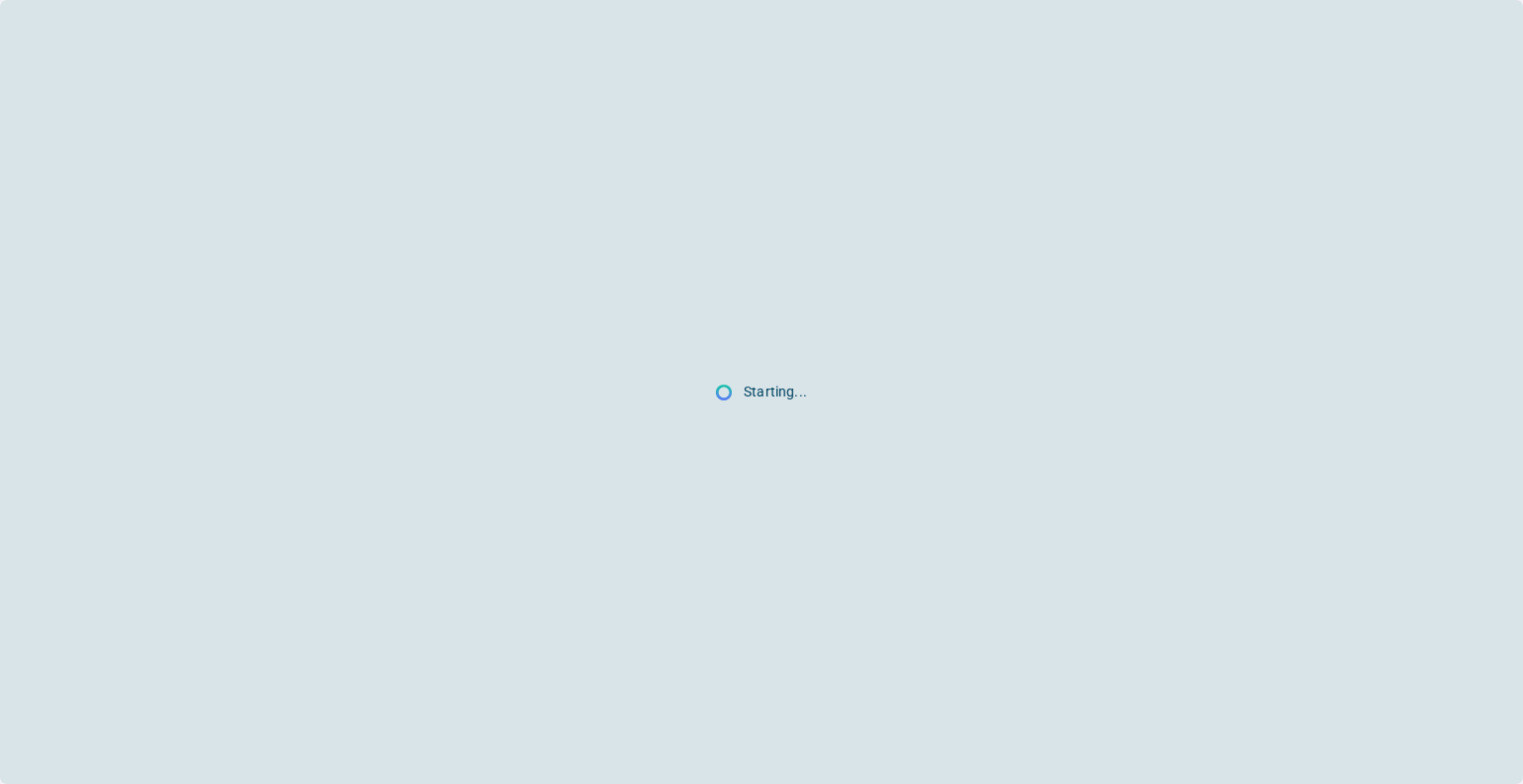 scroll, scrollTop: 0, scrollLeft: 0, axis: both 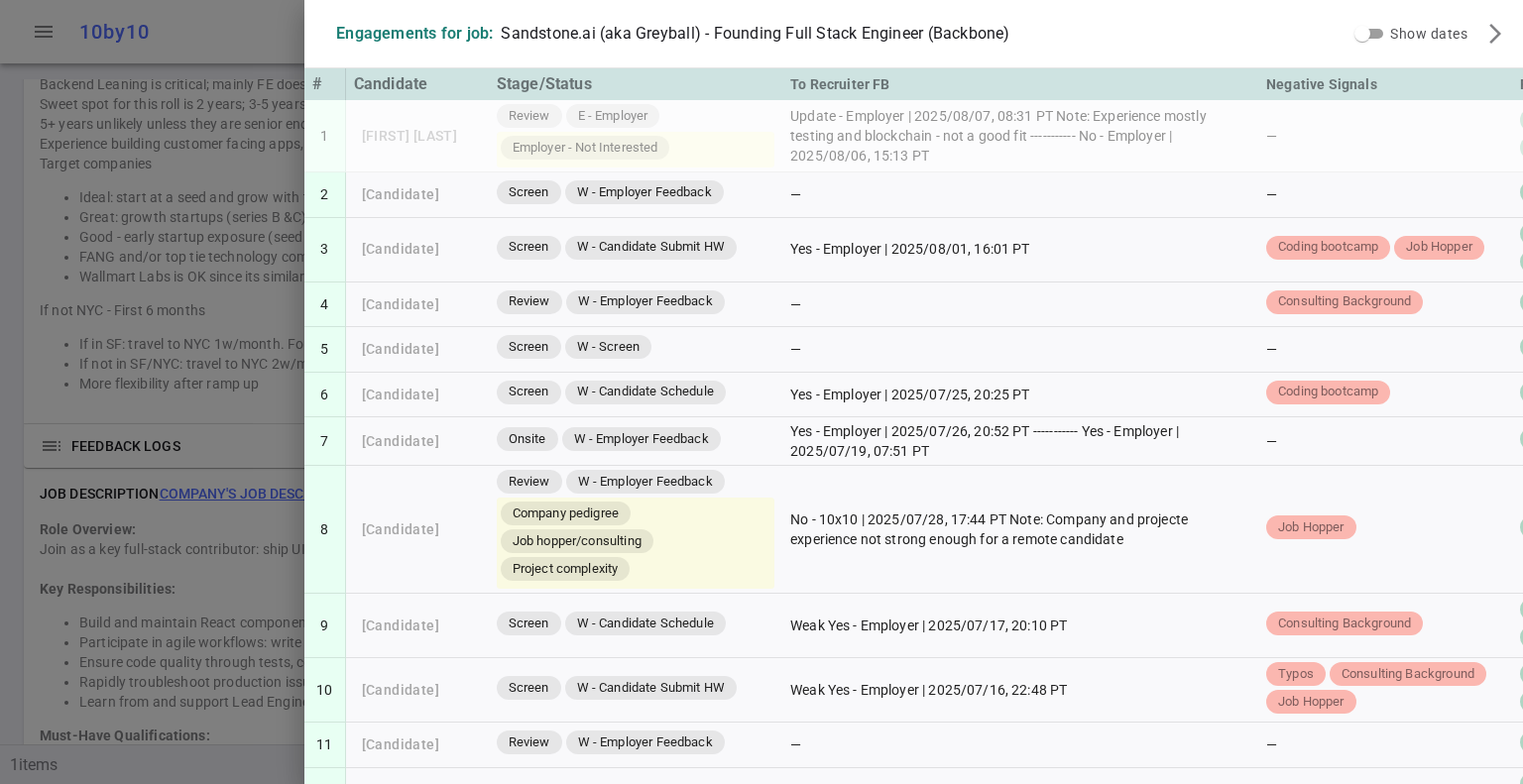 click at bounding box center (762, 392) 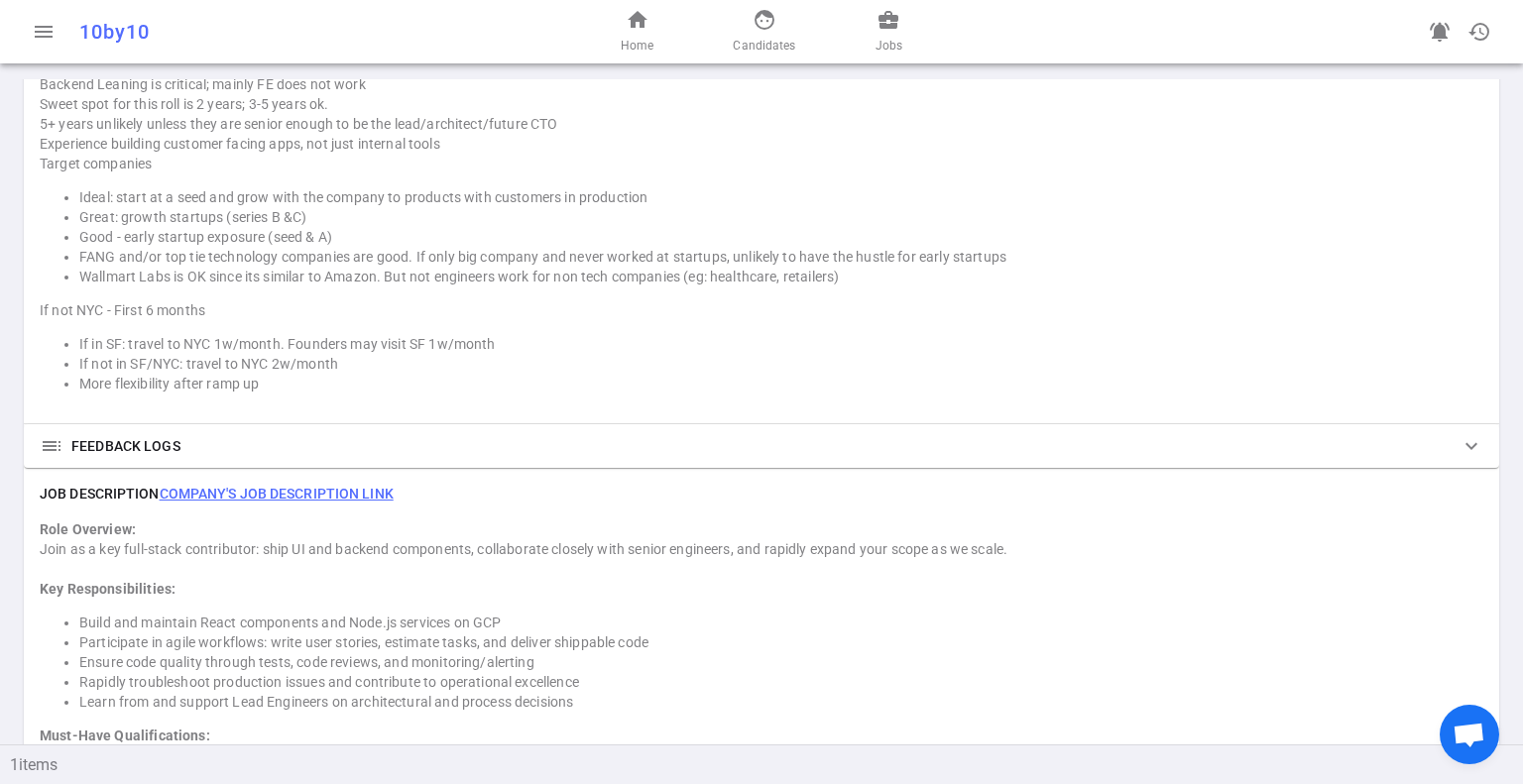 scroll, scrollTop: 1101, scrollLeft: 0, axis: vertical 